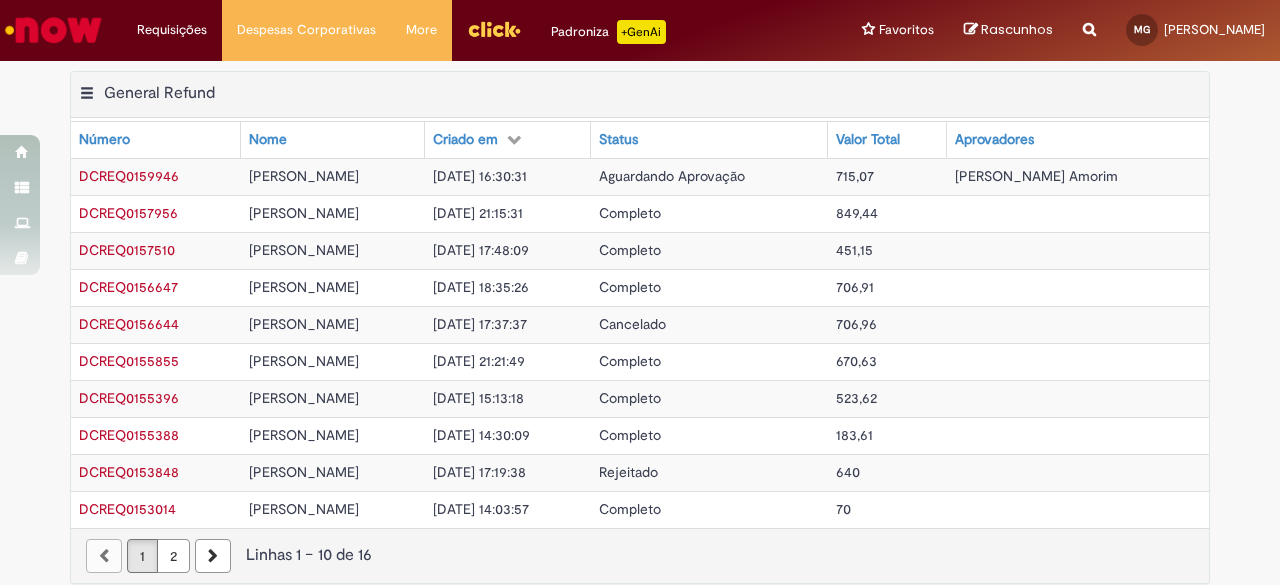 scroll, scrollTop: 0, scrollLeft: 0, axis: both 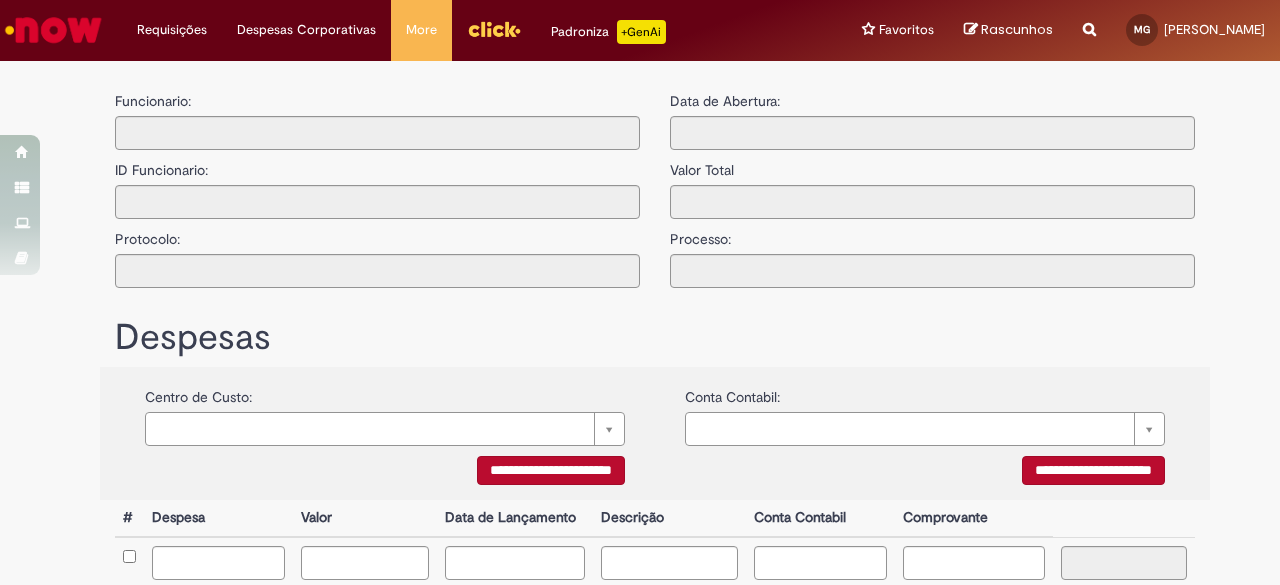 type on "**********" 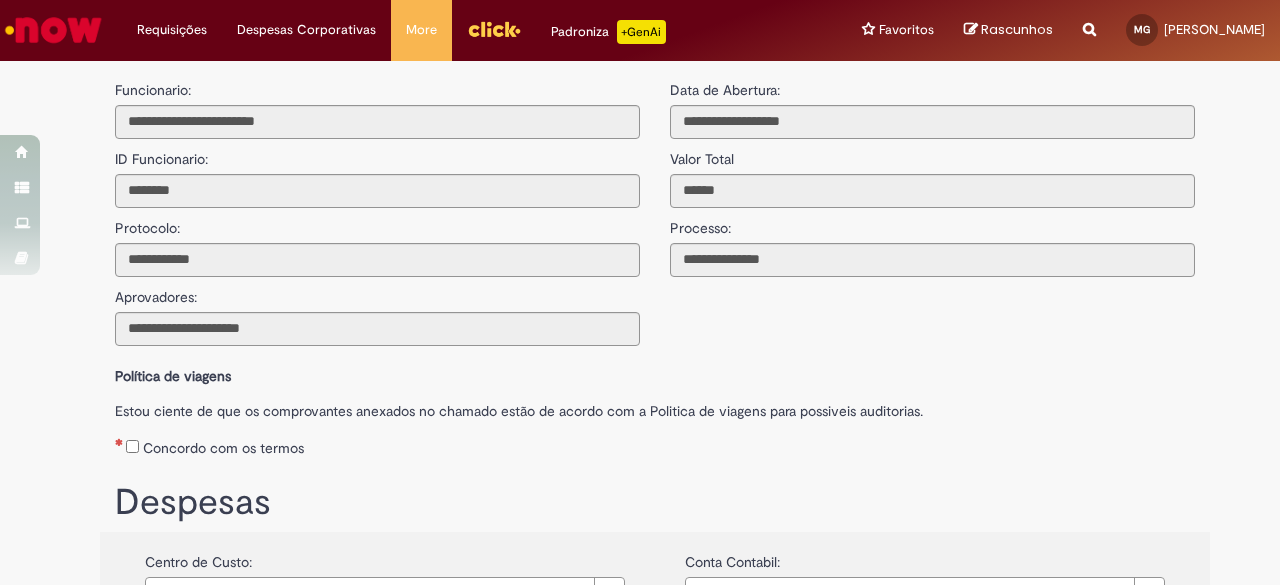 scroll, scrollTop: 0, scrollLeft: 0, axis: both 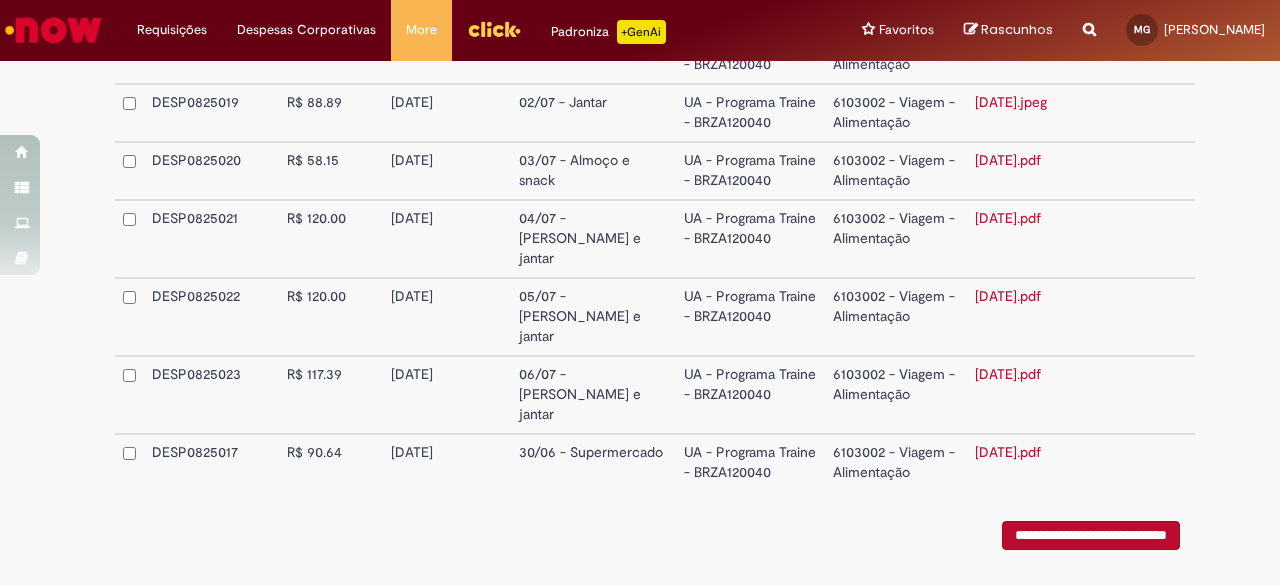 click on "DESP0825017" at bounding box center (211, 462) 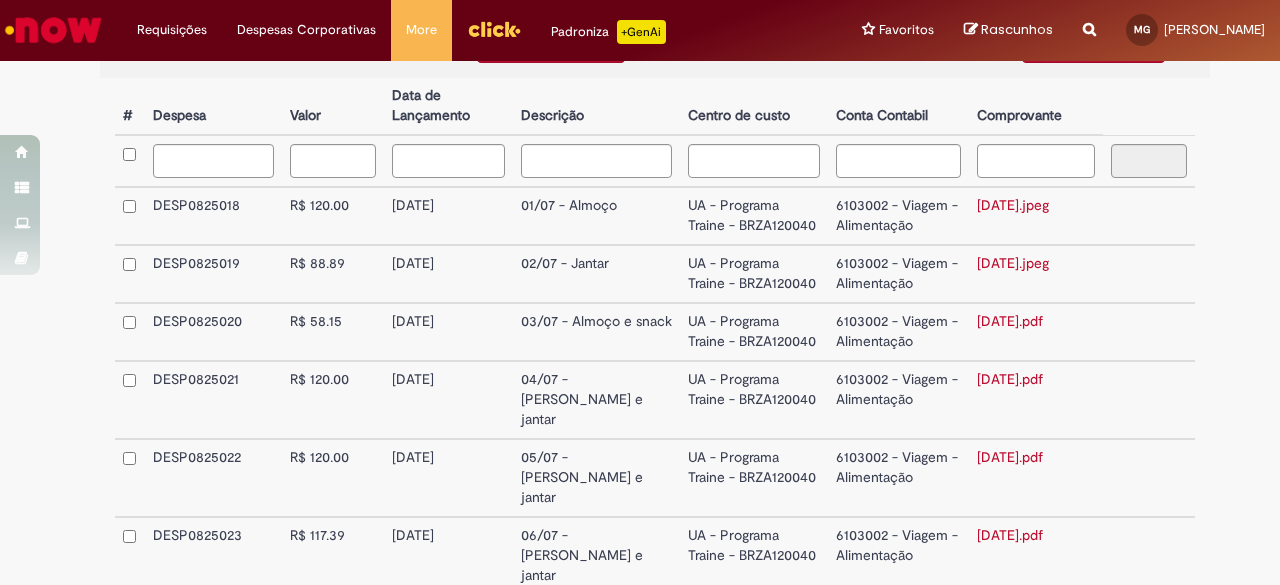 scroll, scrollTop: 595, scrollLeft: 0, axis: vertical 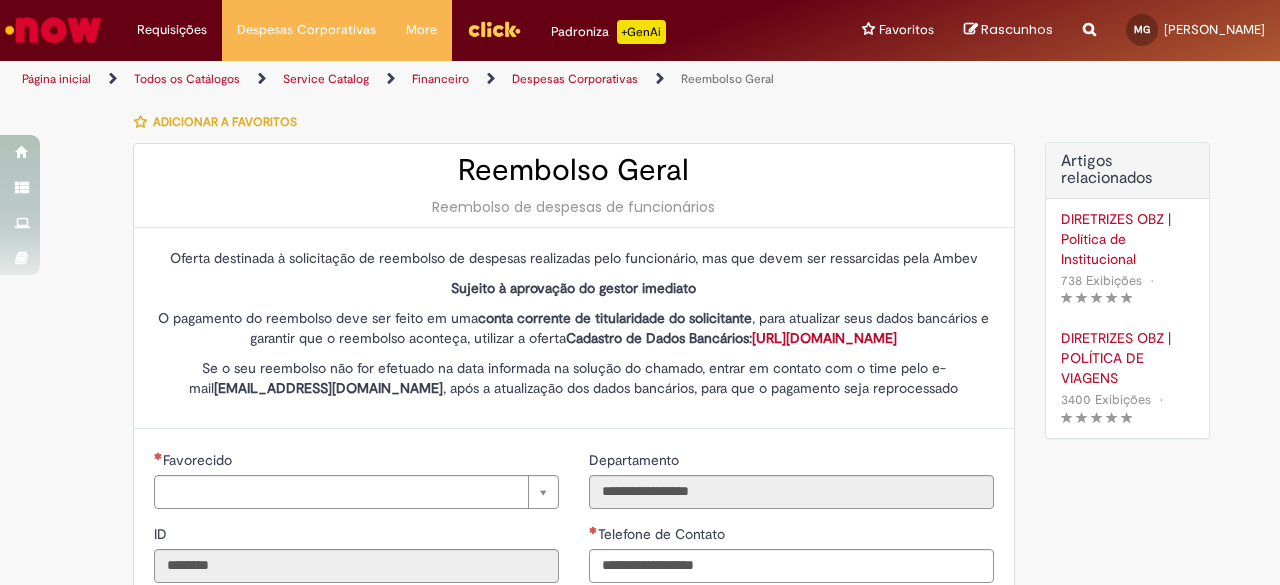 type on "**********" 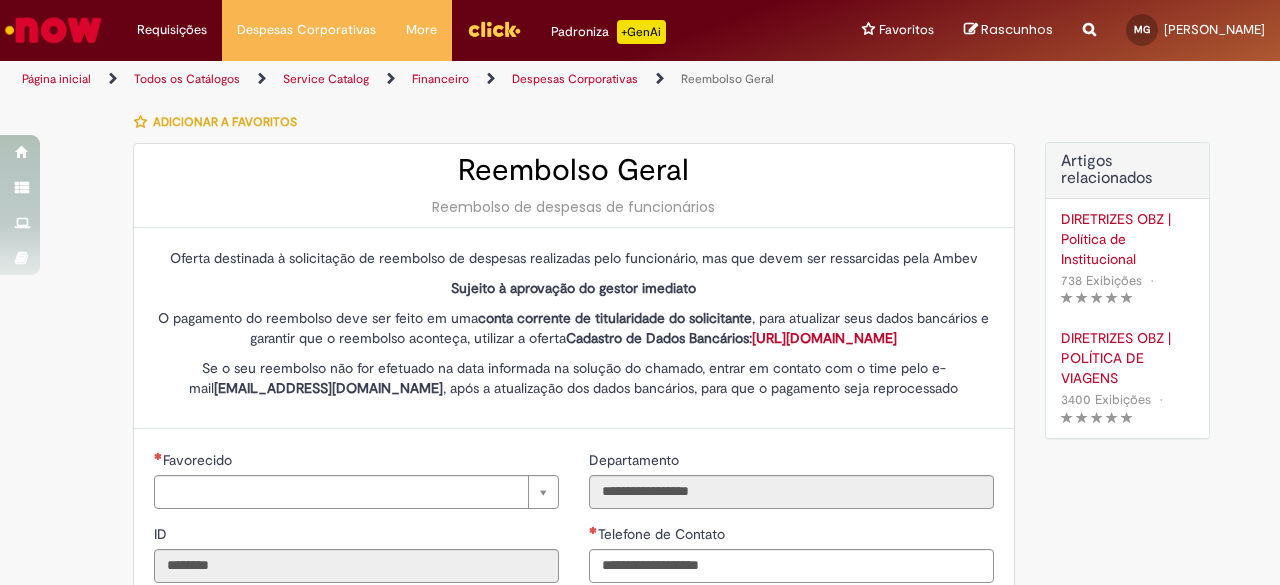 scroll, scrollTop: 0, scrollLeft: 0, axis: both 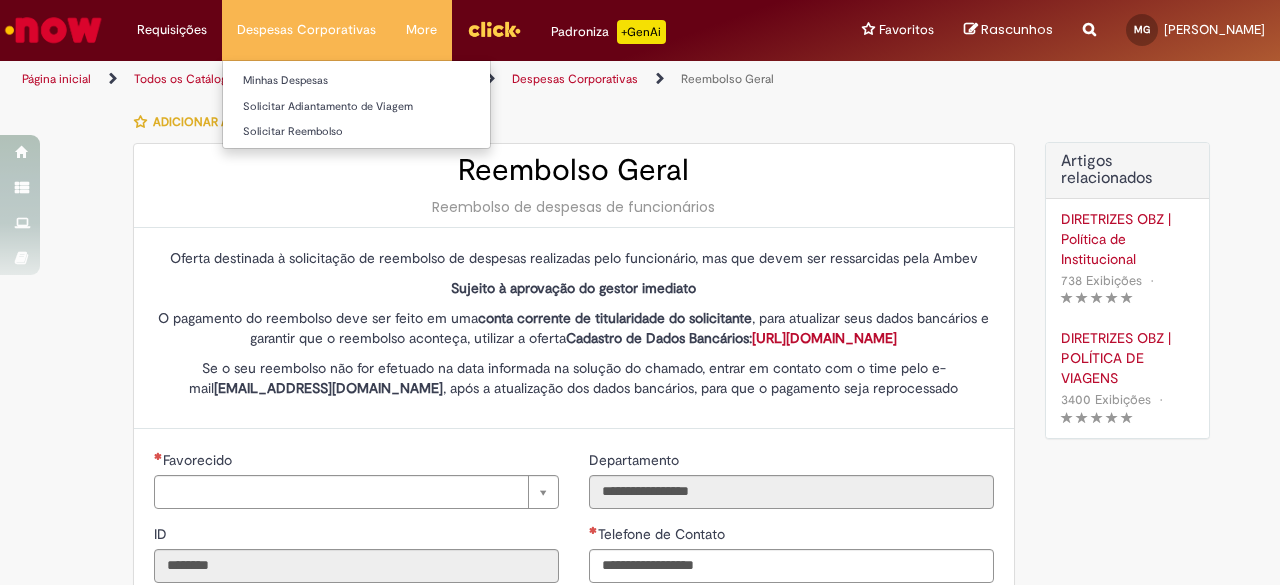 type on "**********" 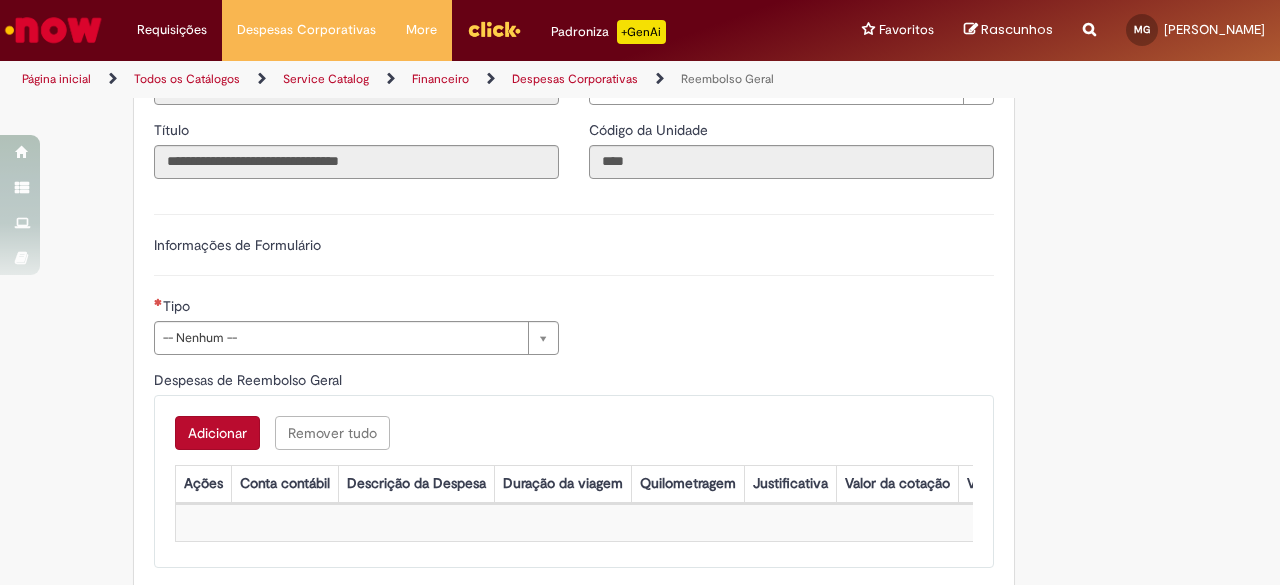 scroll, scrollTop: 554, scrollLeft: 0, axis: vertical 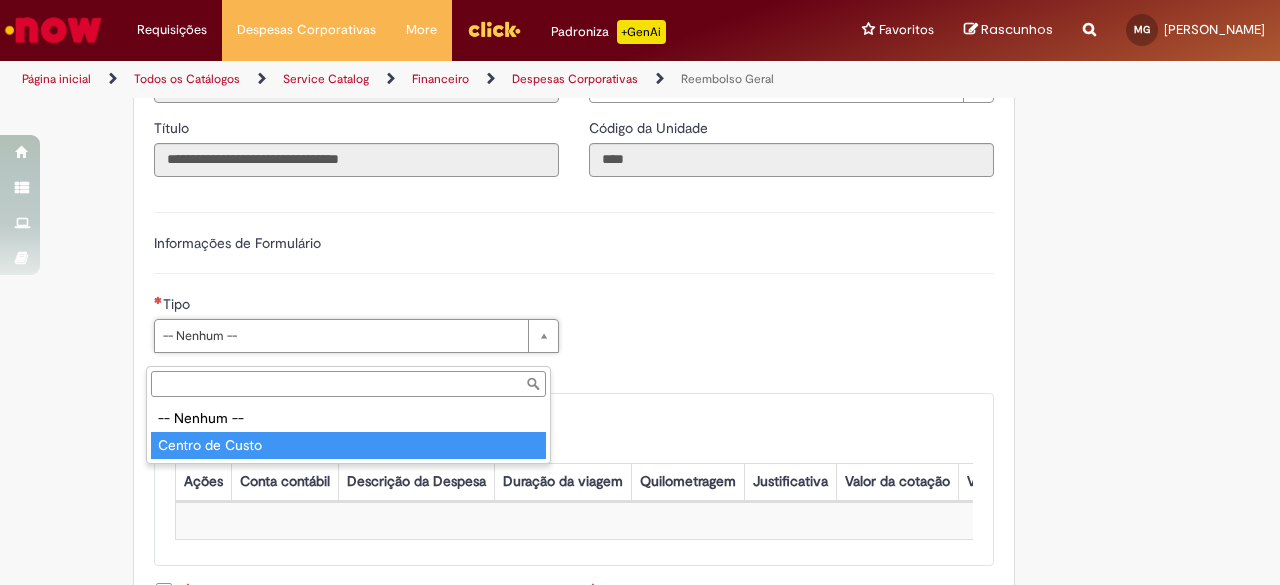 type on "**********" 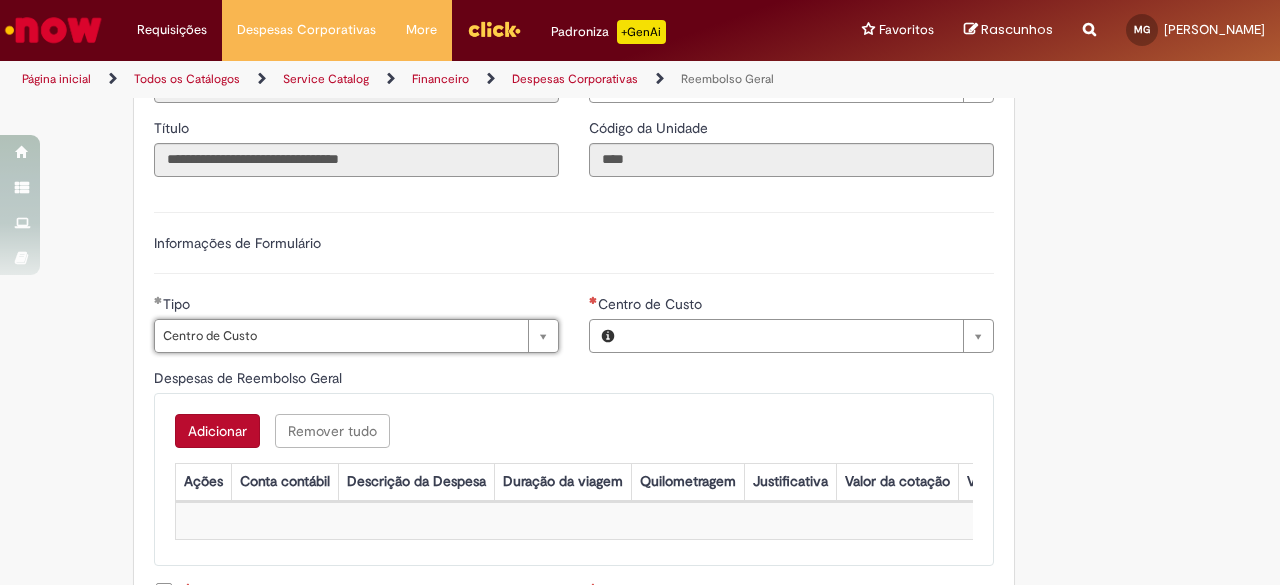 type on "**********" 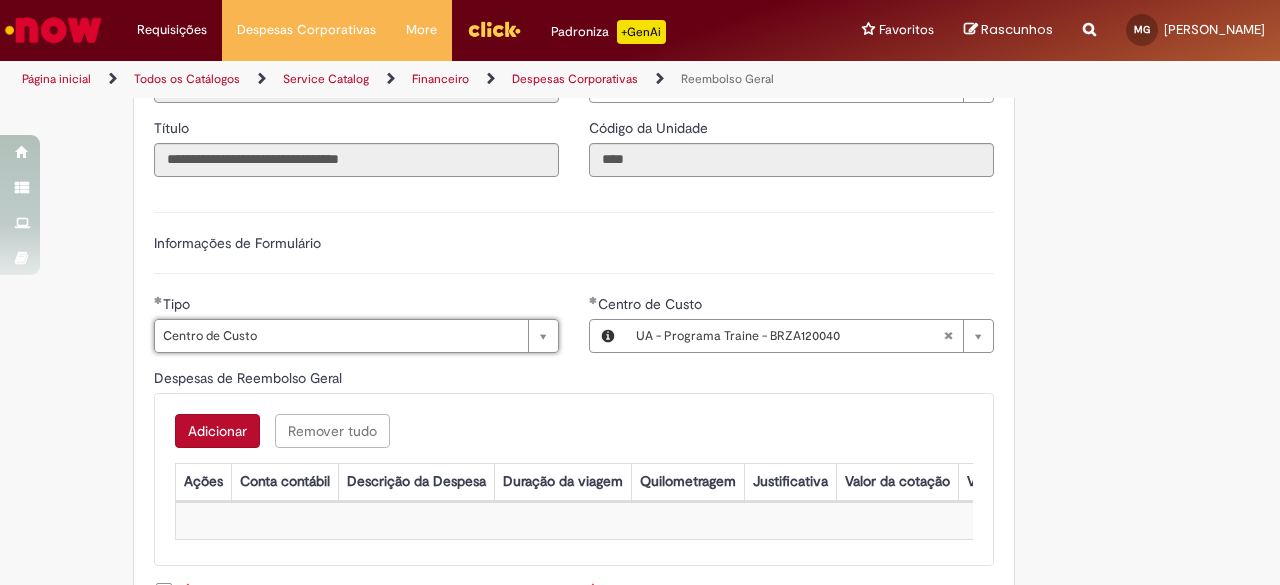 scroll, scrollTop: 694, scrollLeft: 0, axis: vertical 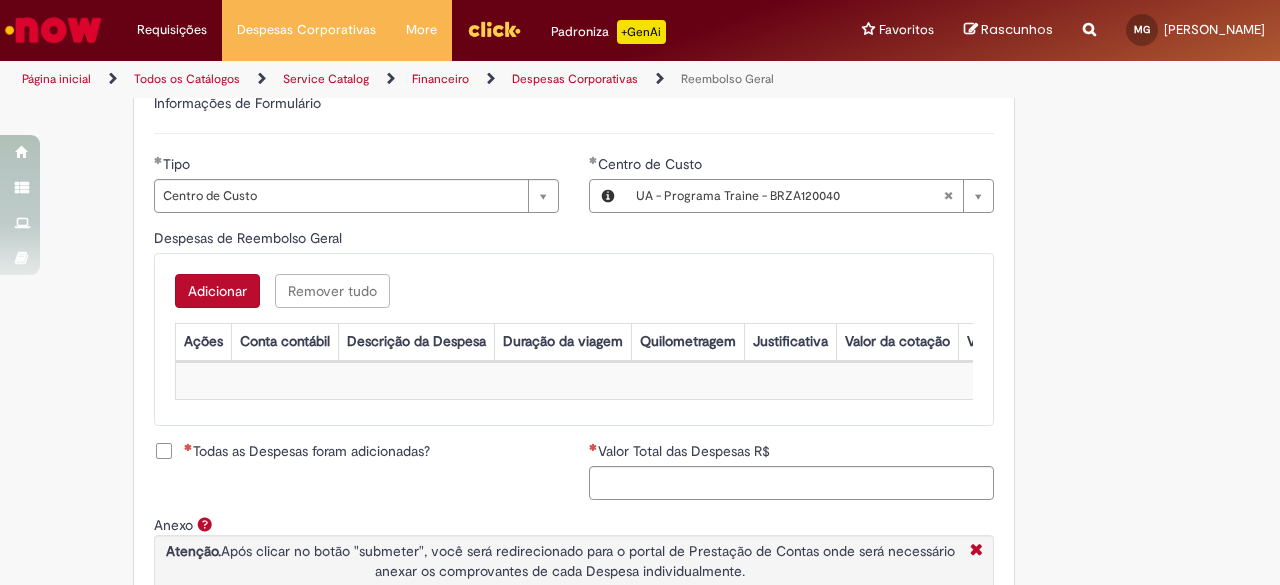 click on "Adicionar" at bounding box center (217, 291) 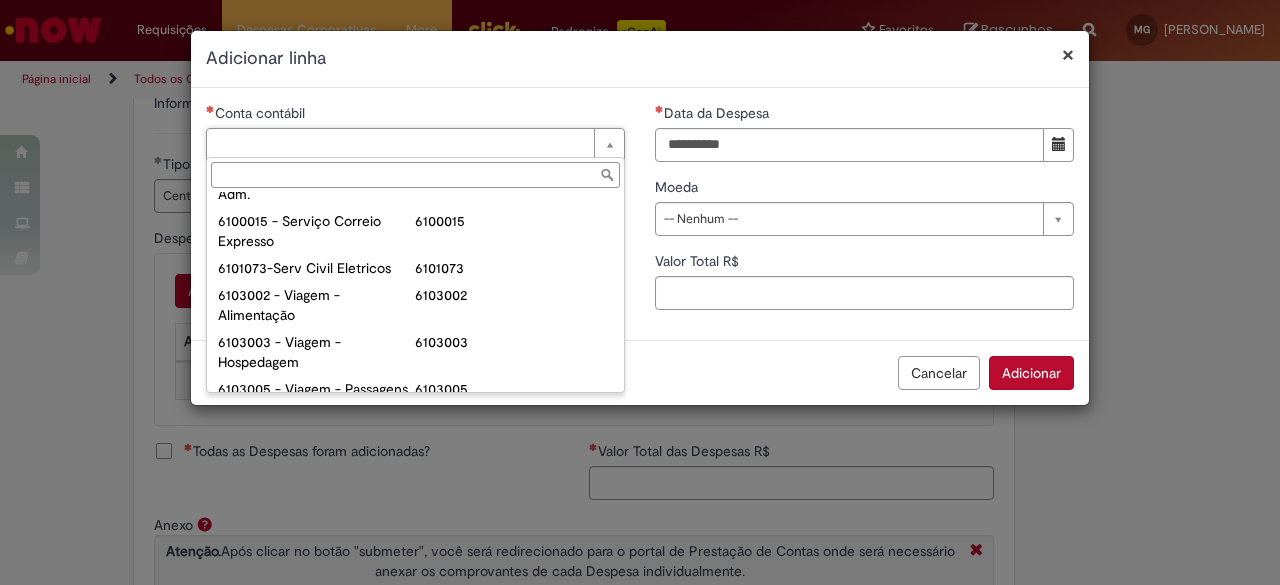 scroll, scrollTop: 757, scrollLeft: 0, axis: vertical 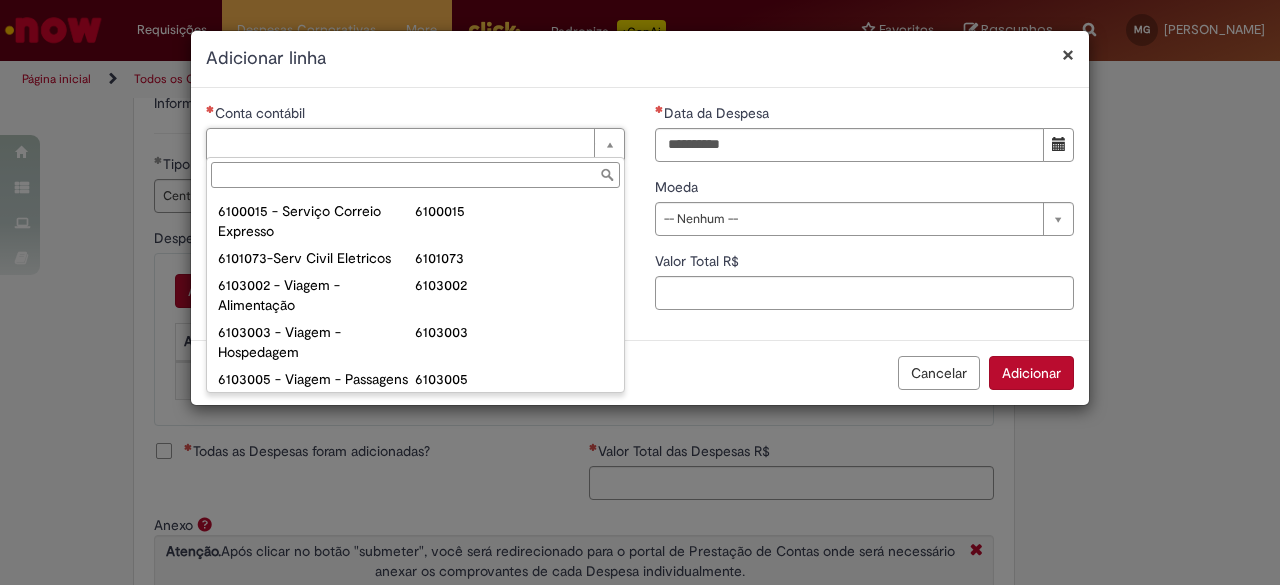 type on "**********" 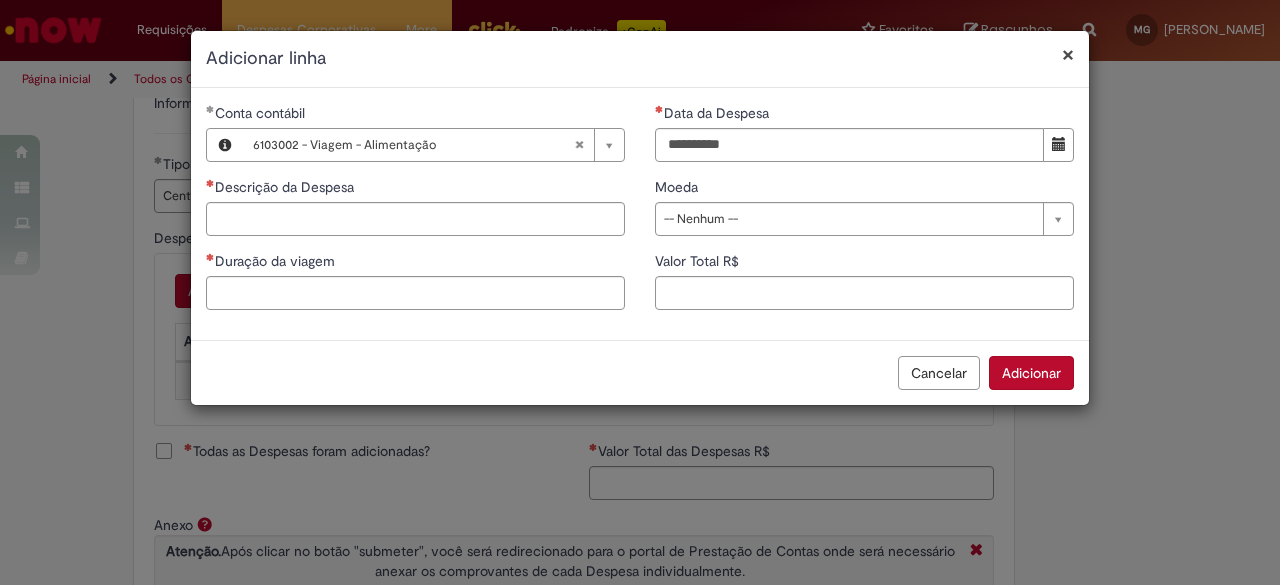 click on "**********" at bounding box center (415, 214) 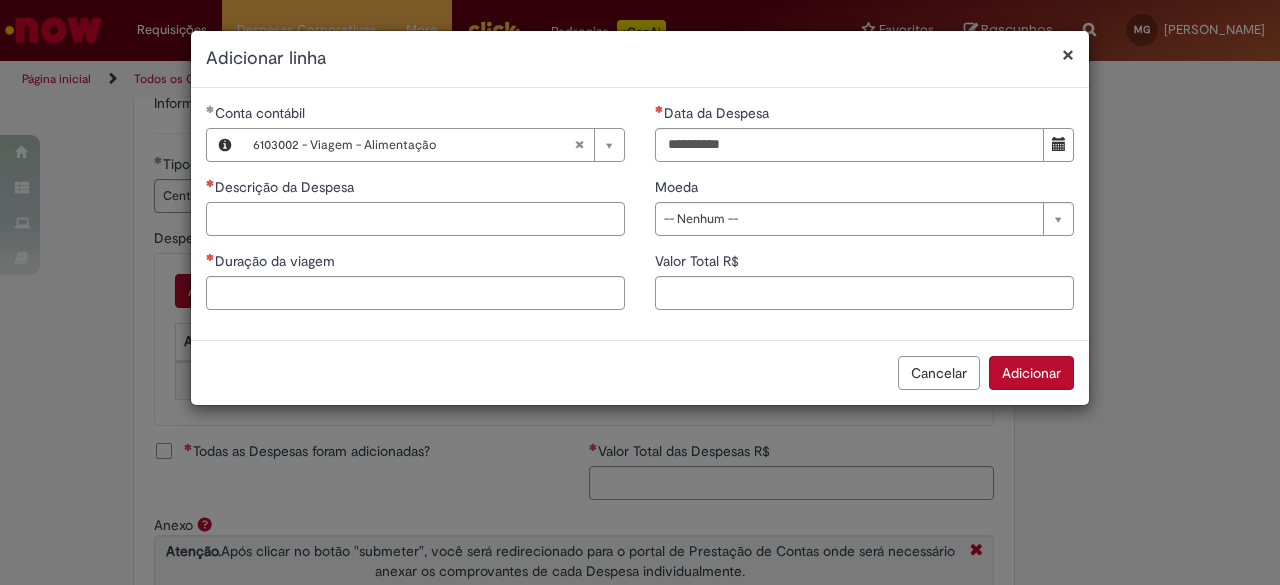 click on "Descrição da Despesa" at bounding box center (415, 219) 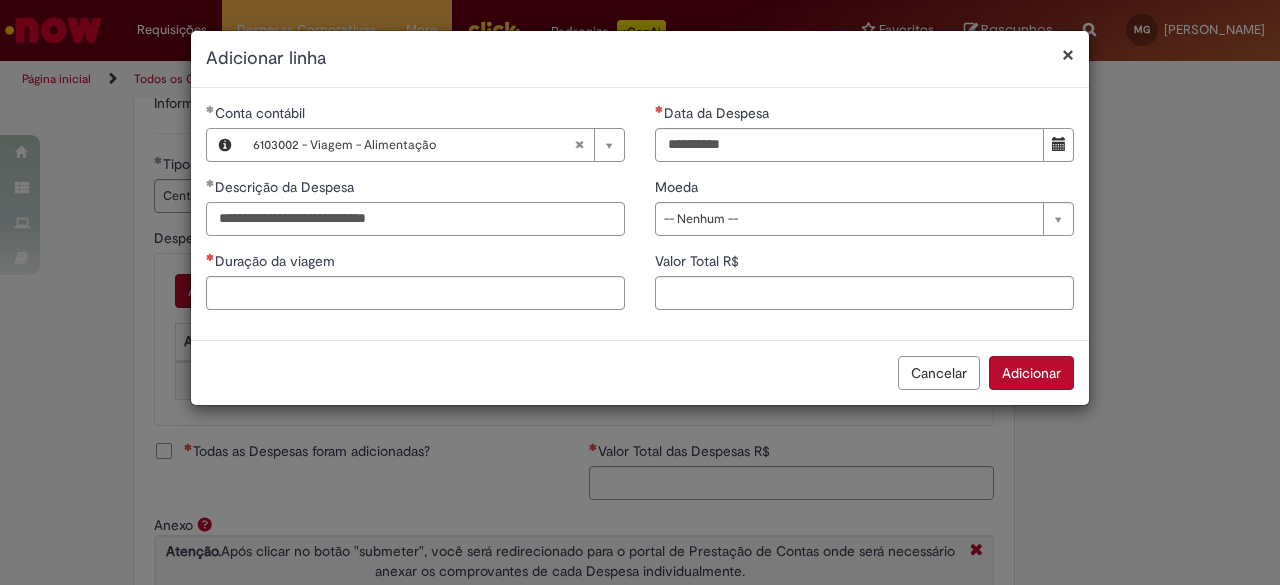 type on "**********" 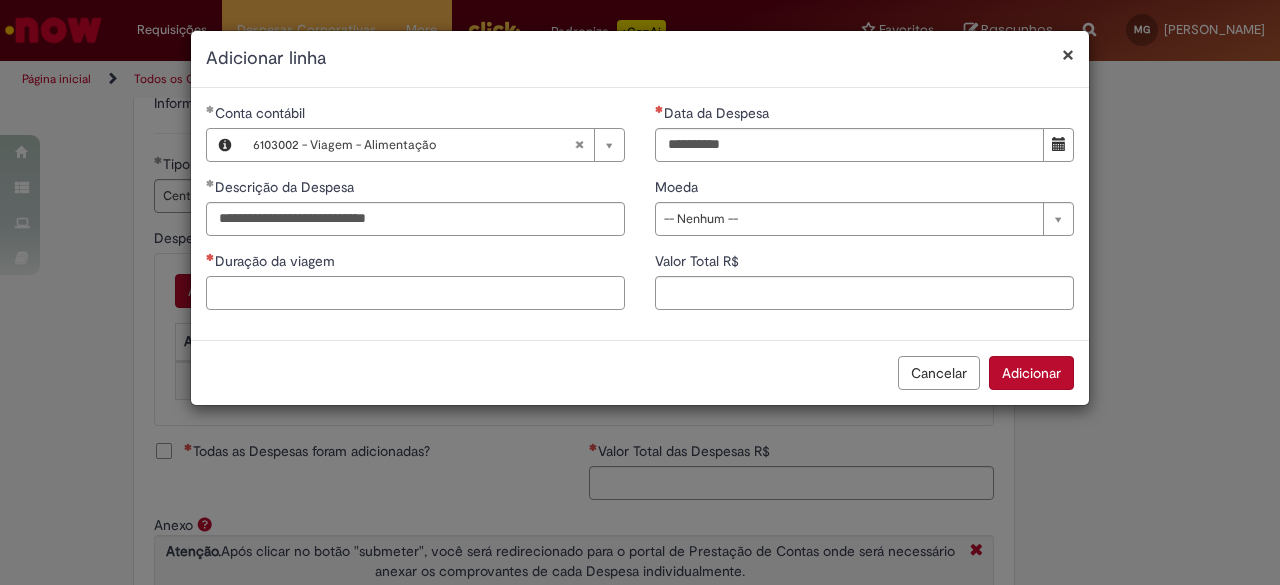 click on "Duração da viagem" at bounding box center [415, 293] 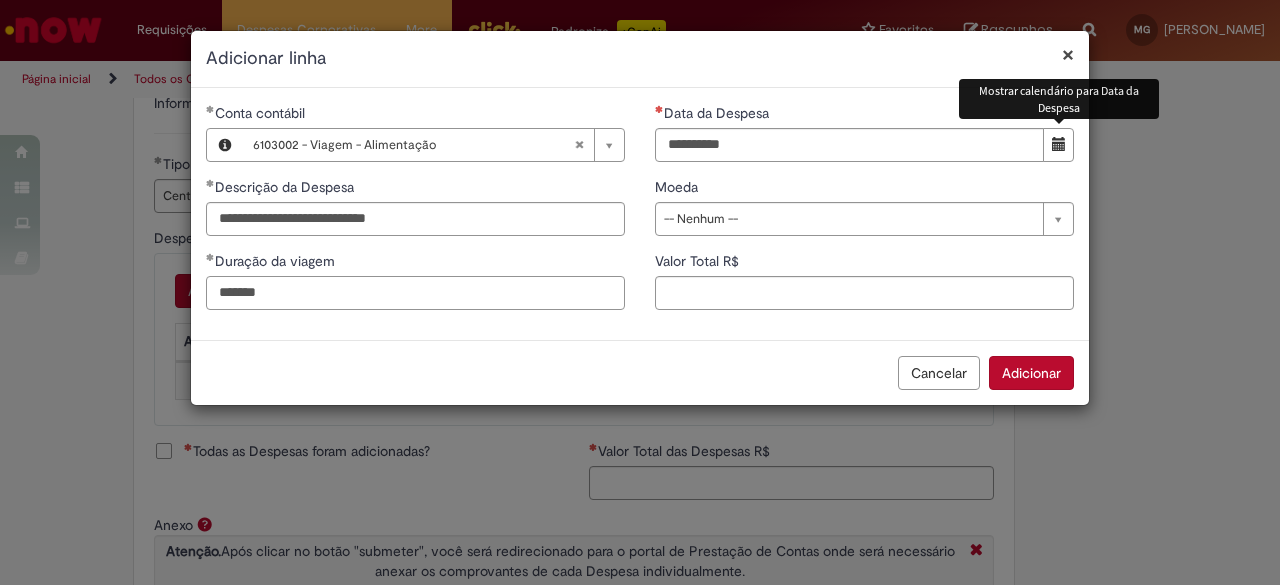 type on "*******" 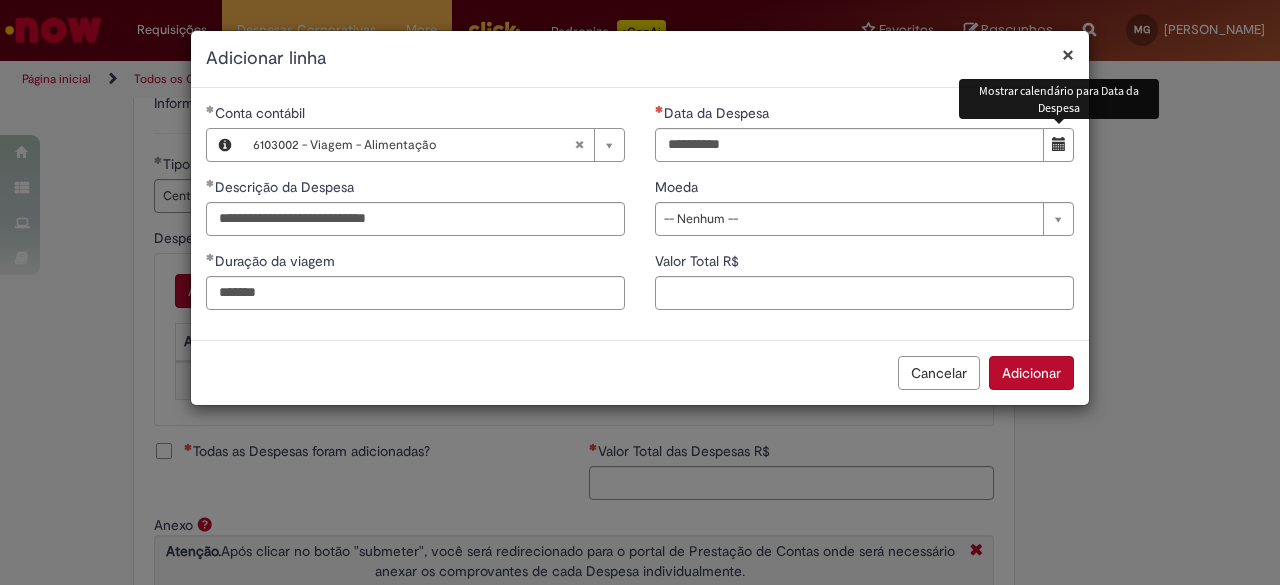 click at bounding box center [1059, 144] 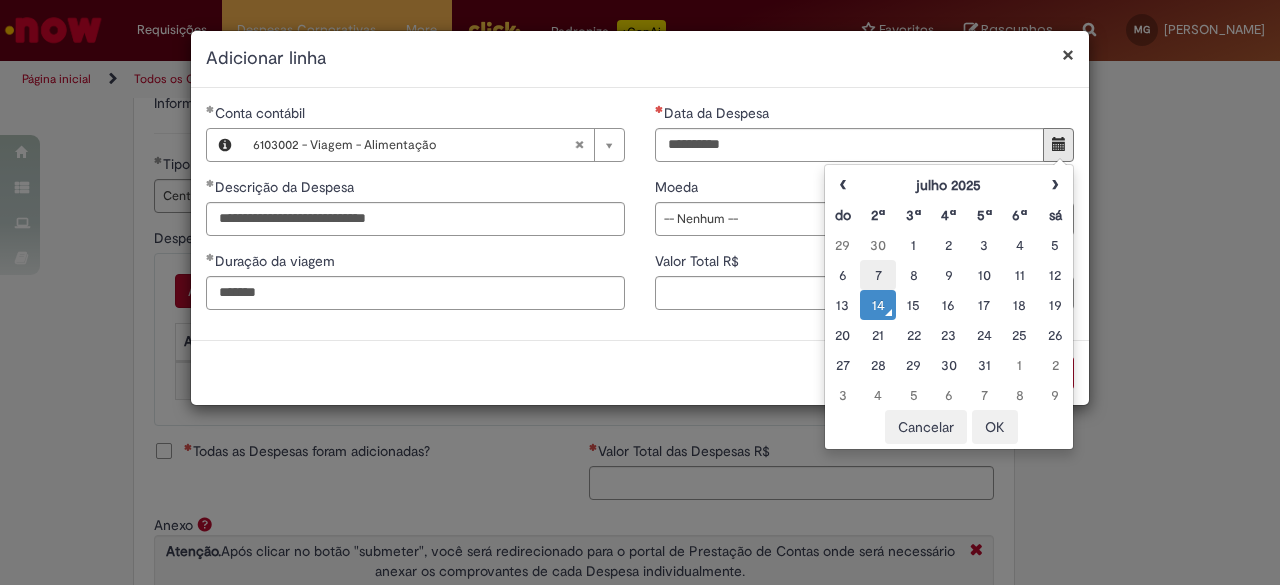 click on "7" at bounding box center (877, 275) 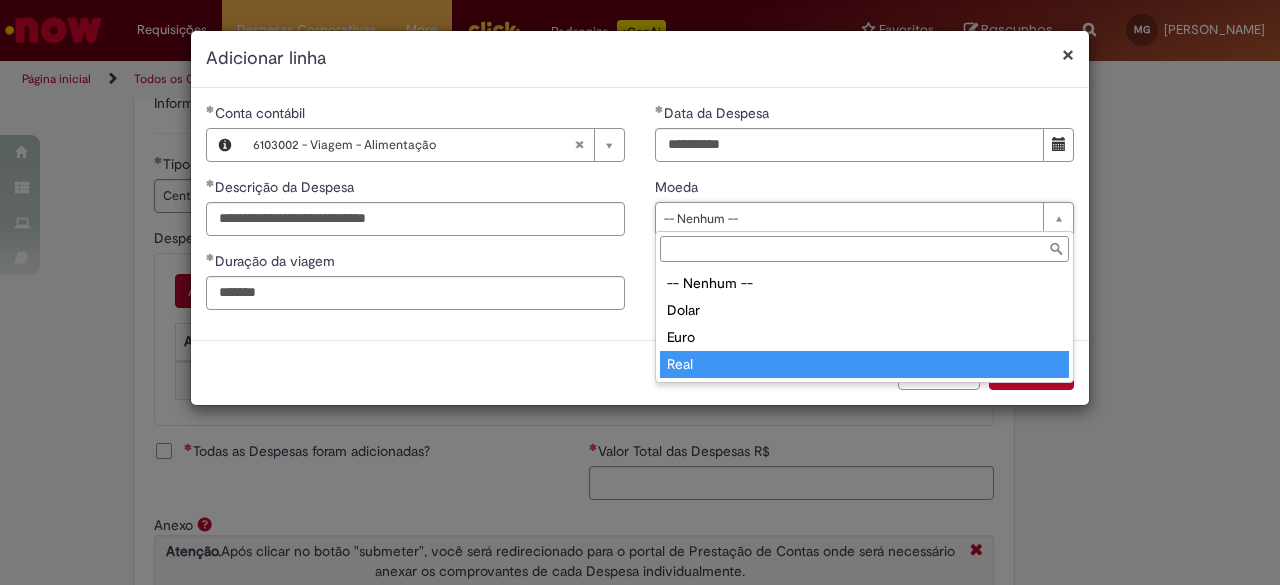 type on "****" 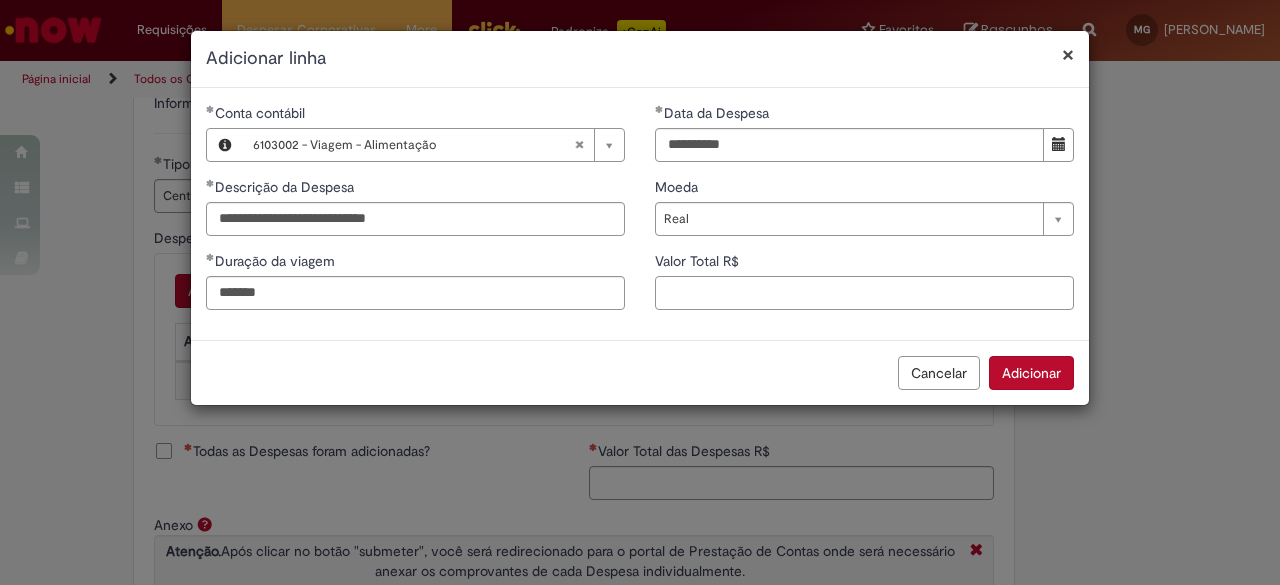 click on "Valor Total R$" at bounding box center (864, 293) 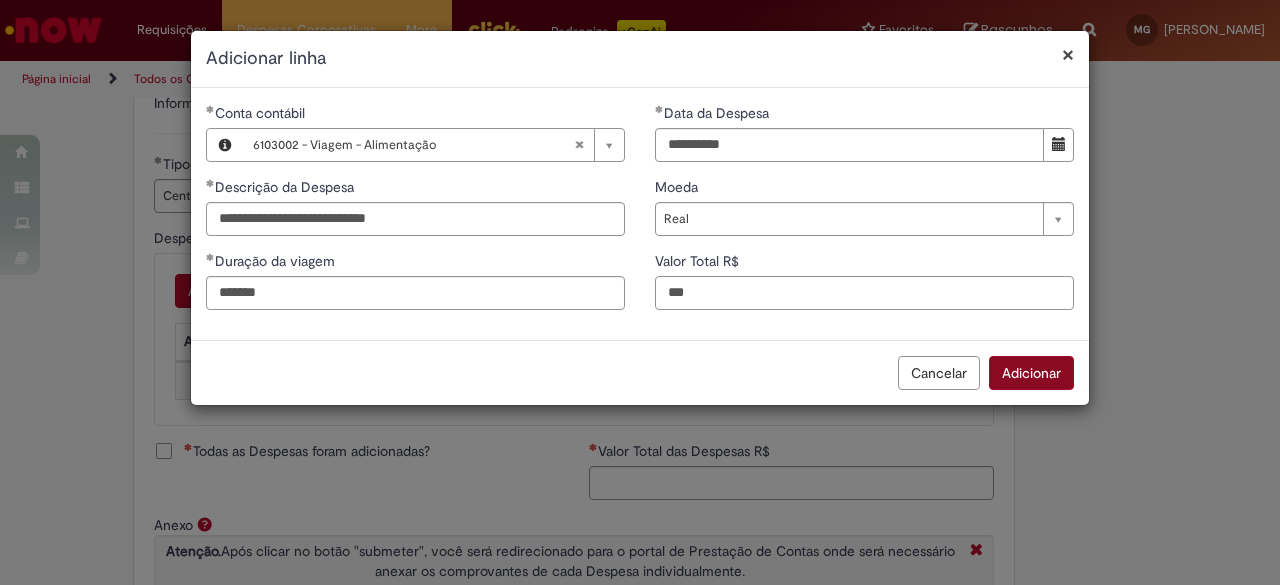 type on "***" 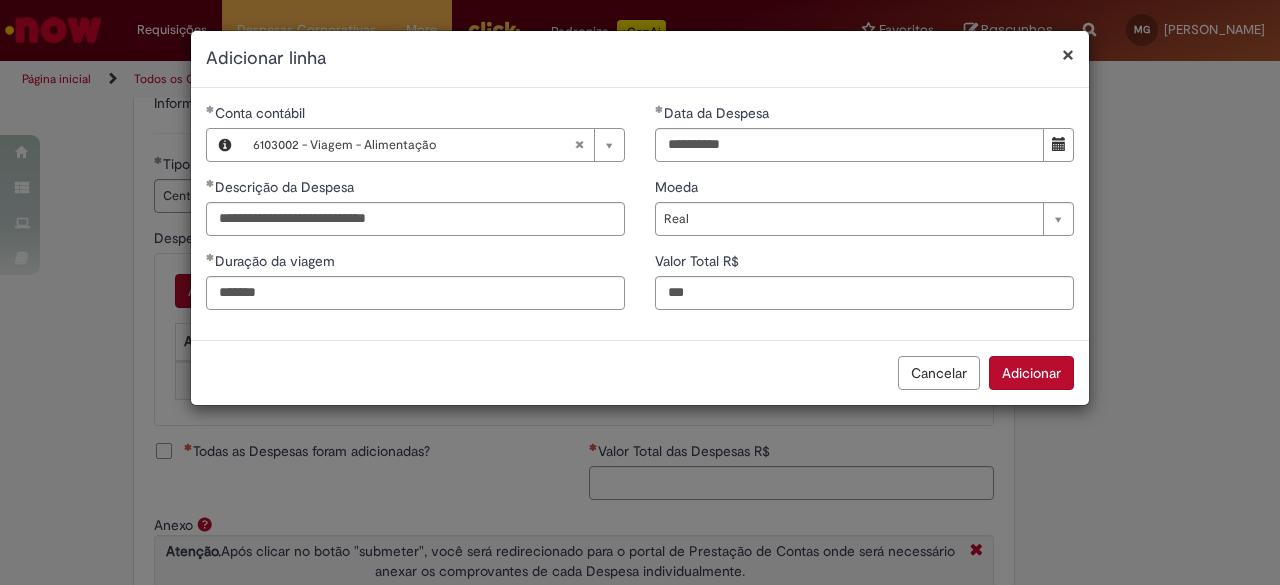 click on "Adicionar" at bounding box center (1031, 373) 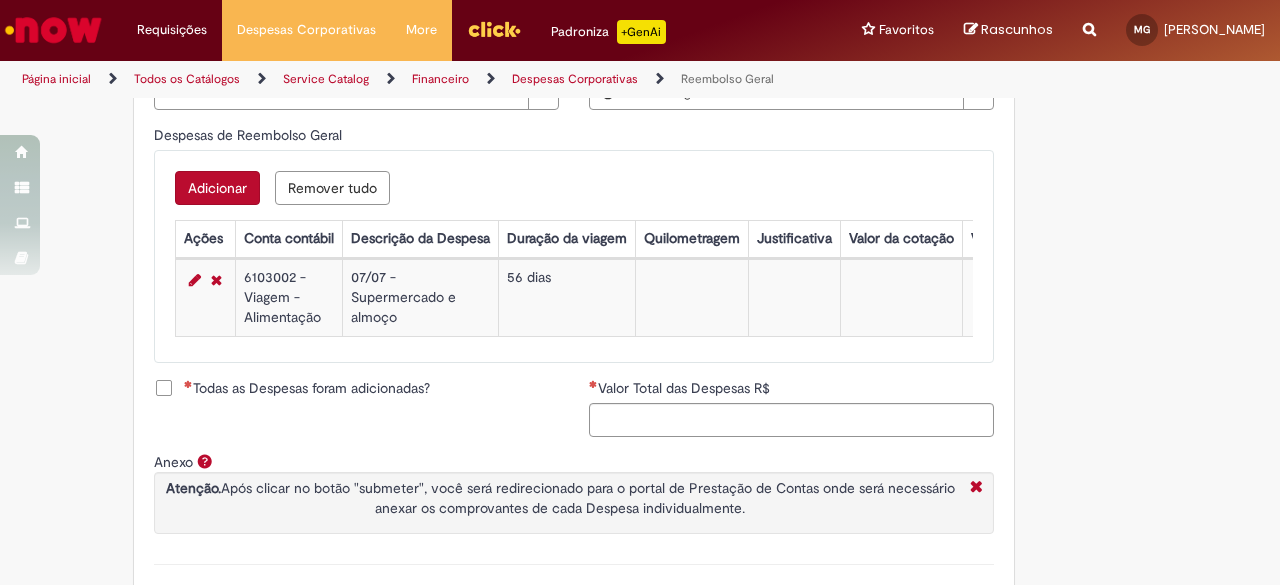 scroll, scrollTop: 799, scrollLeft: 0, axis: vertical 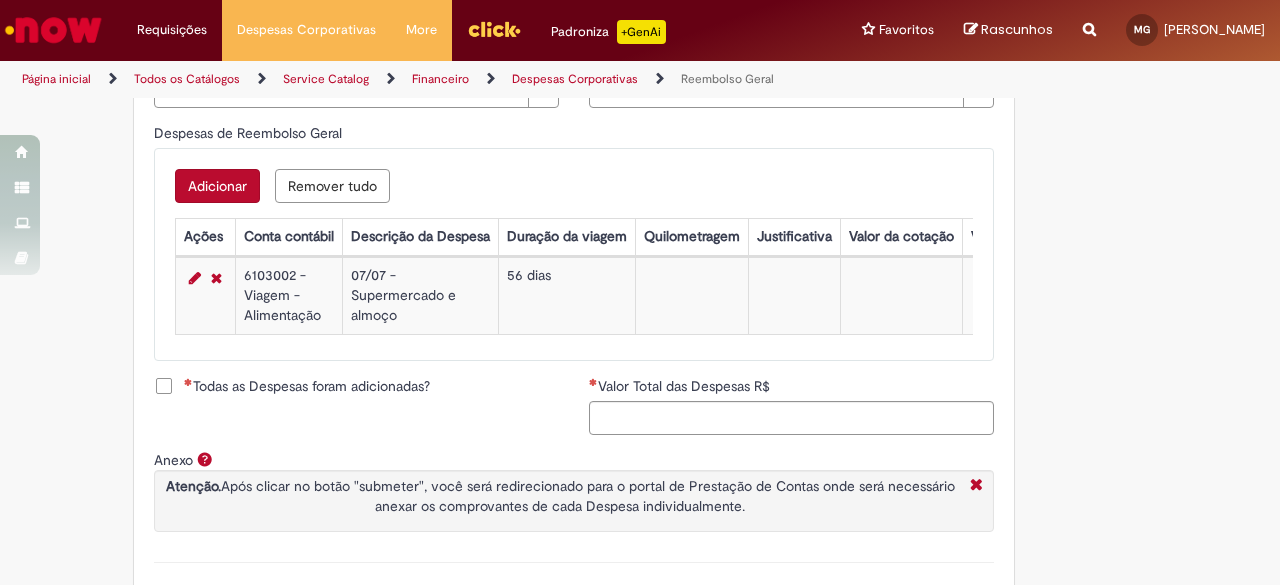 click on "Adicionar" at bounding box center (217, 186) 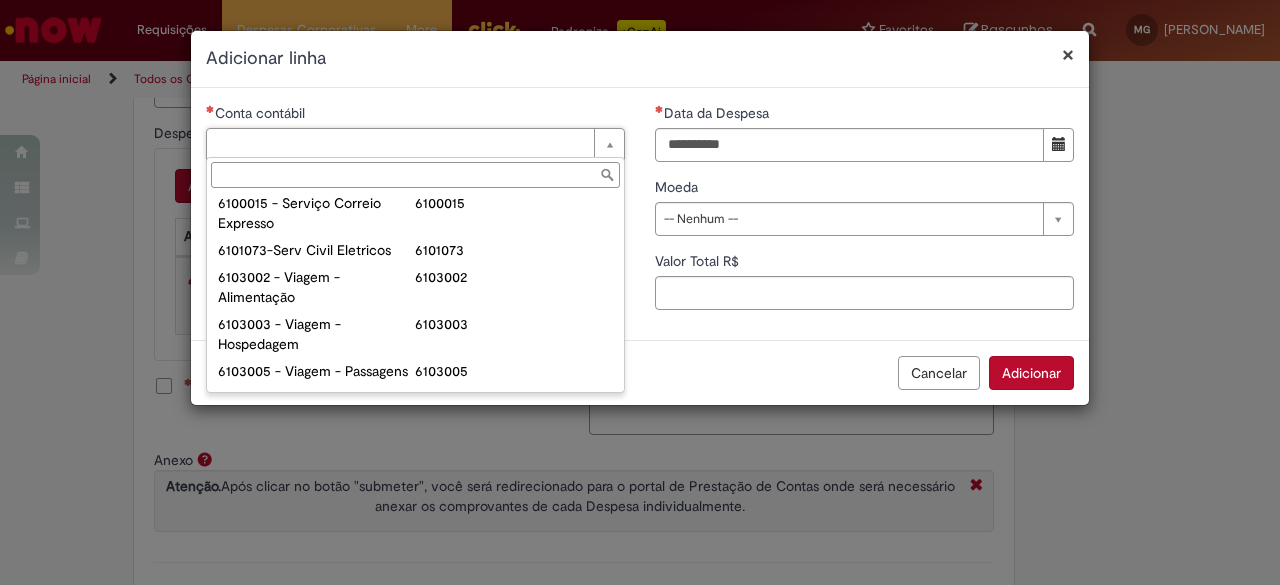 scroll, scrollTop: 793, scrollLeft: 0, axis: vertical 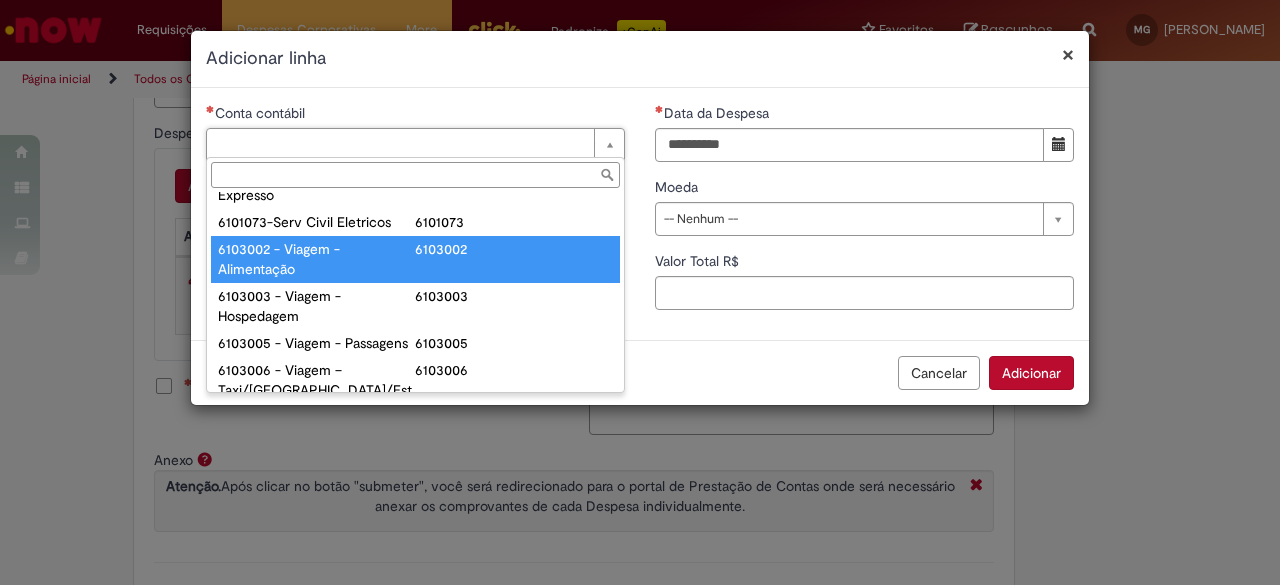 type on "**********" 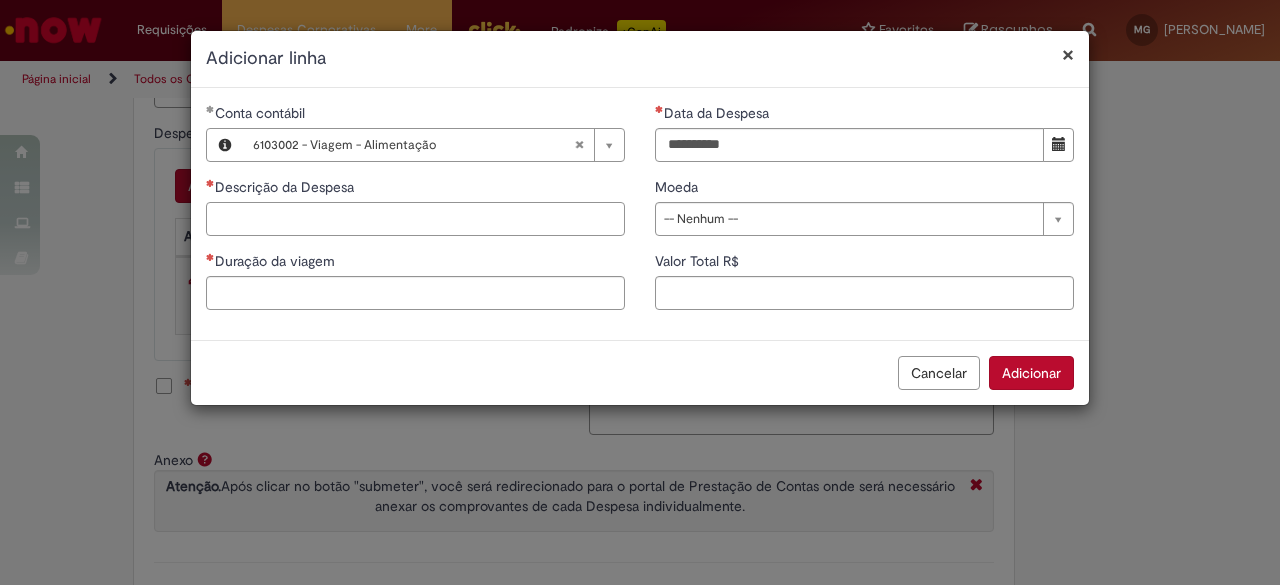 click on "Descrição da Despesa" at bounding box center [415, 219] 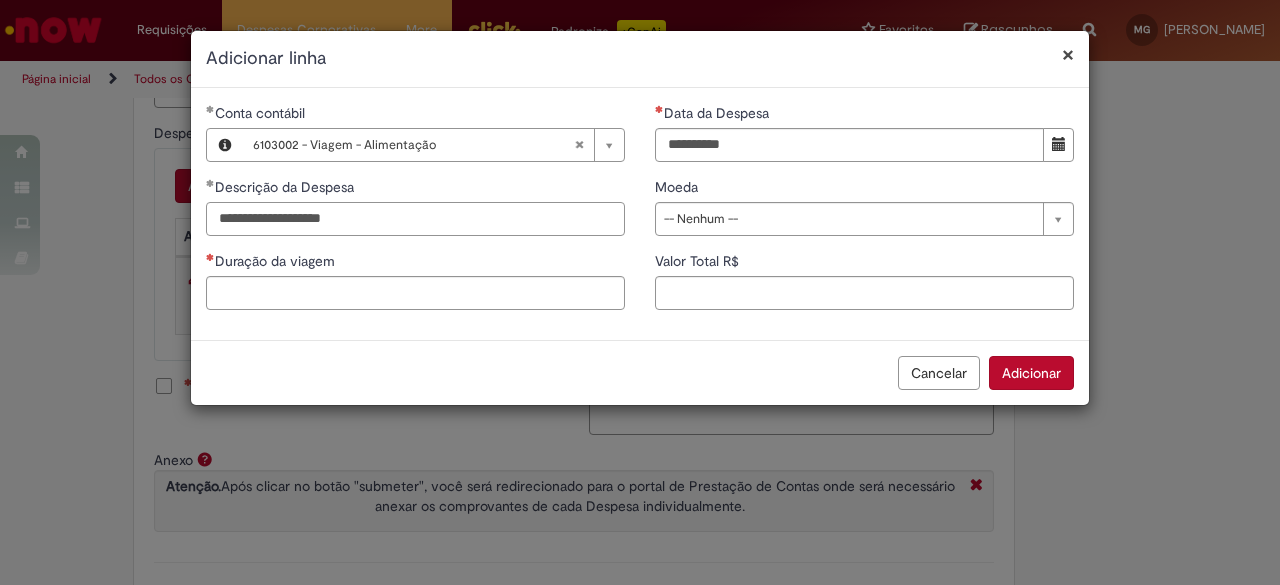 type on "**********" 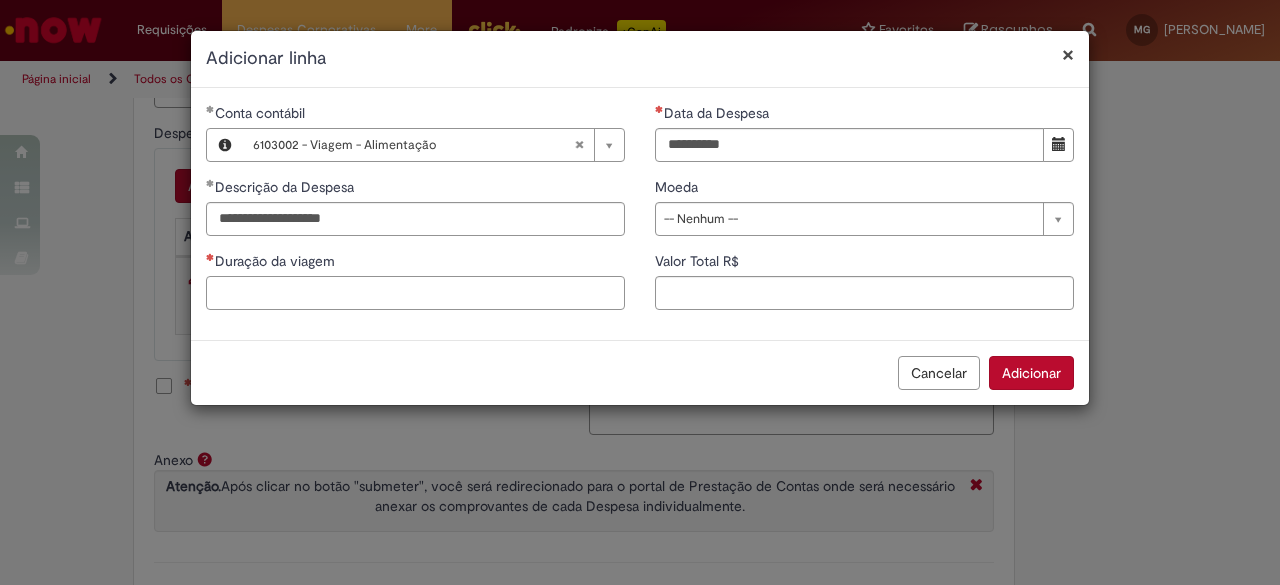click on "Duração da viagem" at bounding box center (415, 293) 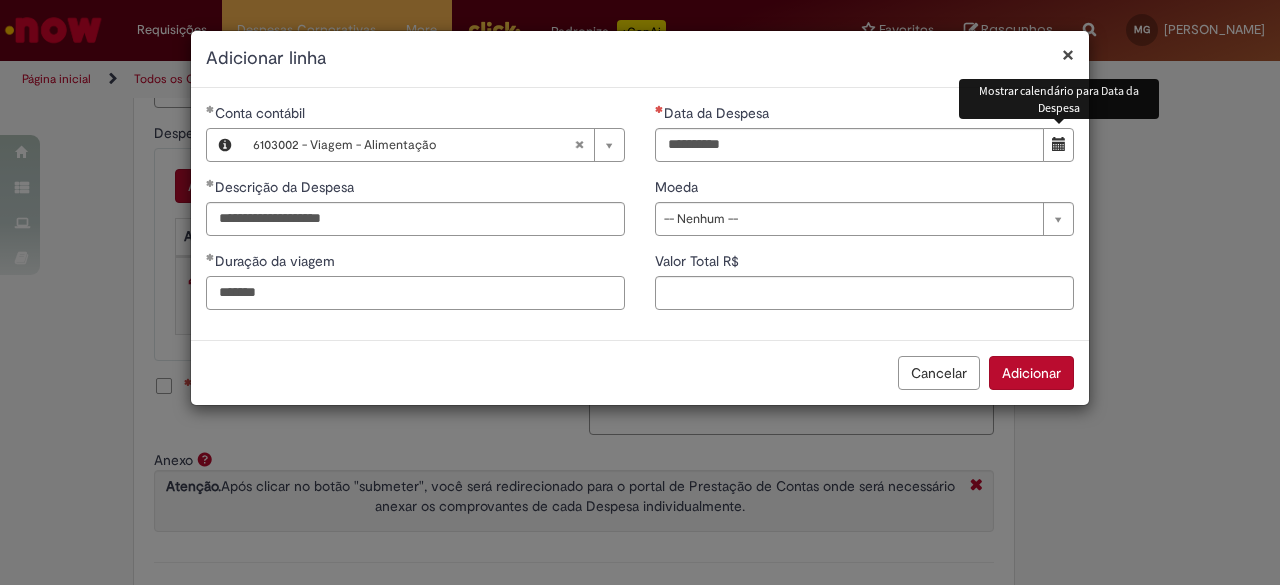 type on "*******" 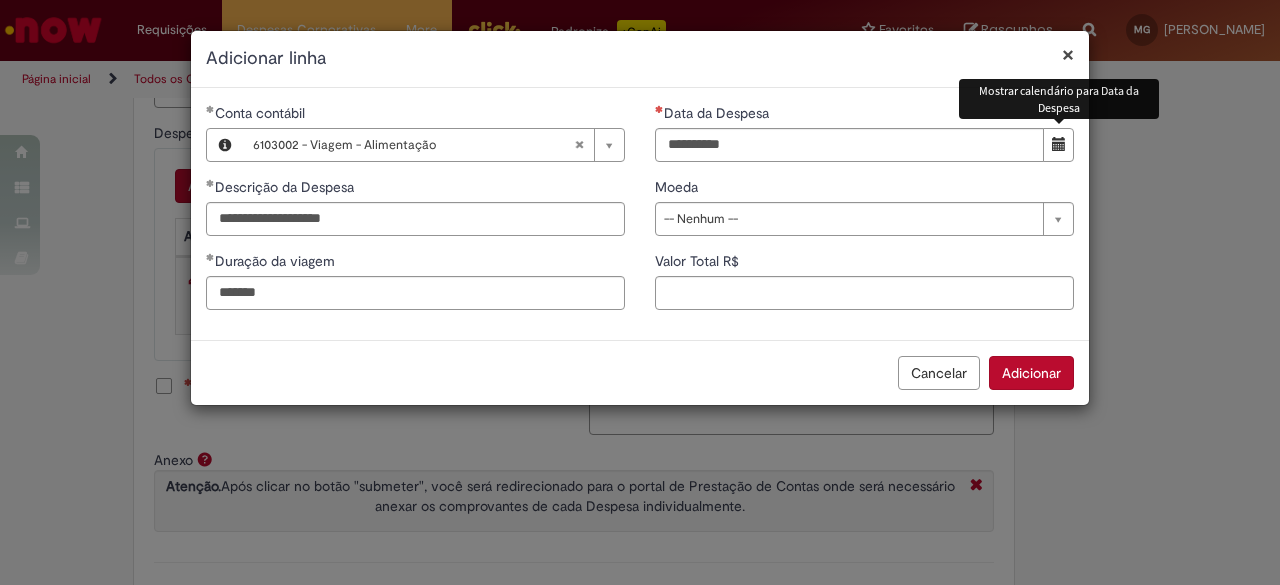 click at bounding box center [1058, 145] 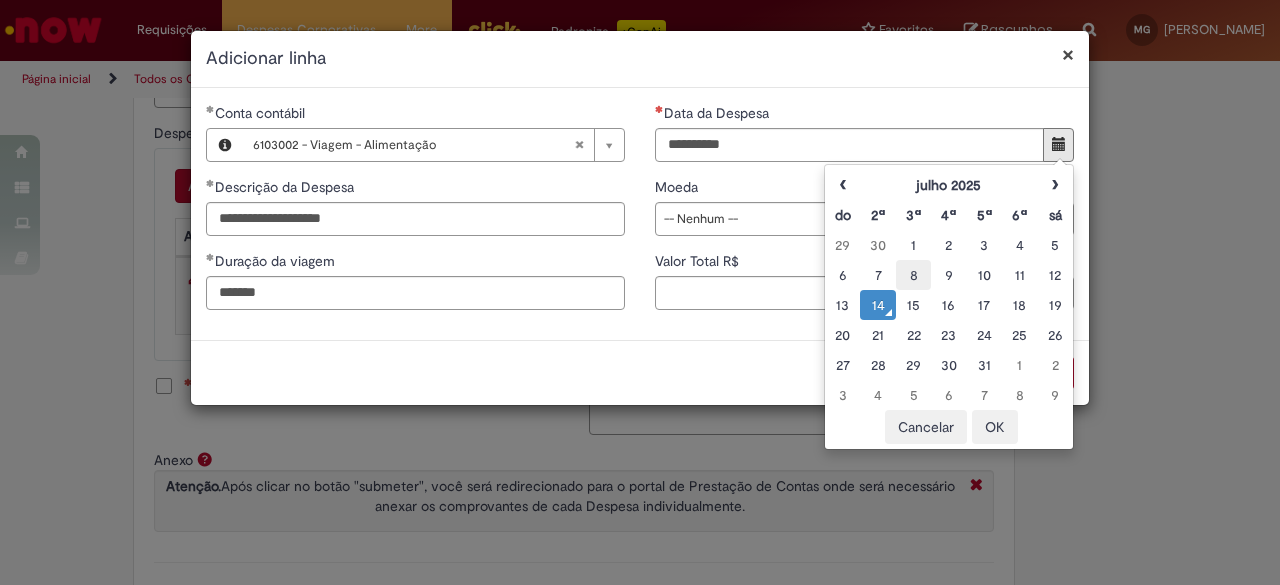 click on "8" at bounding box center [913, 275] 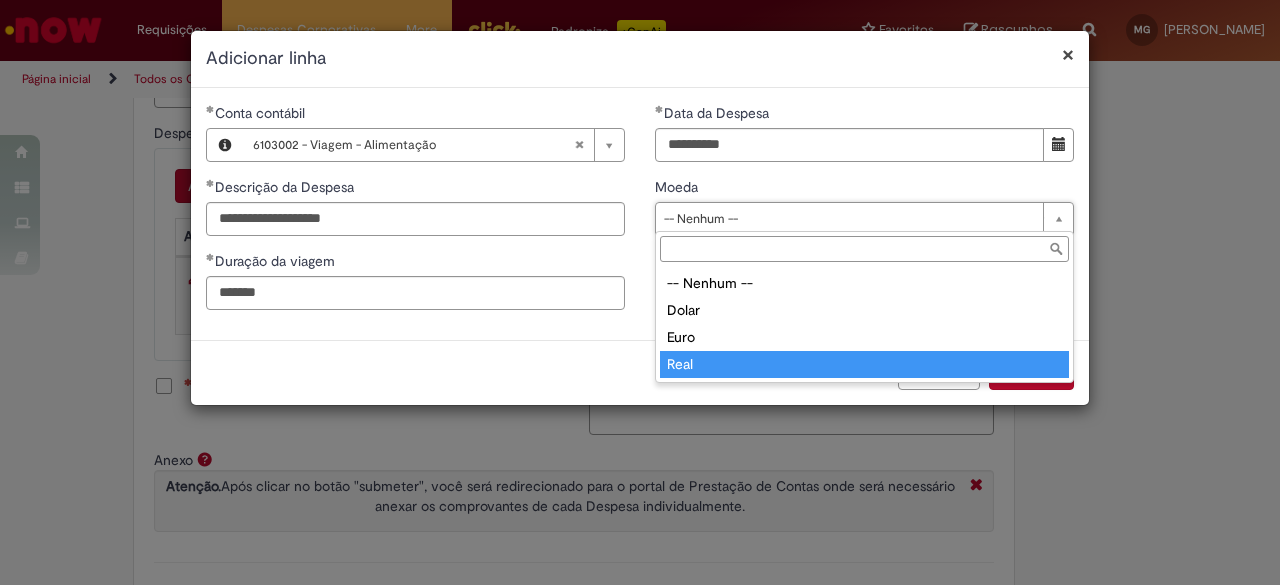 type on "****" 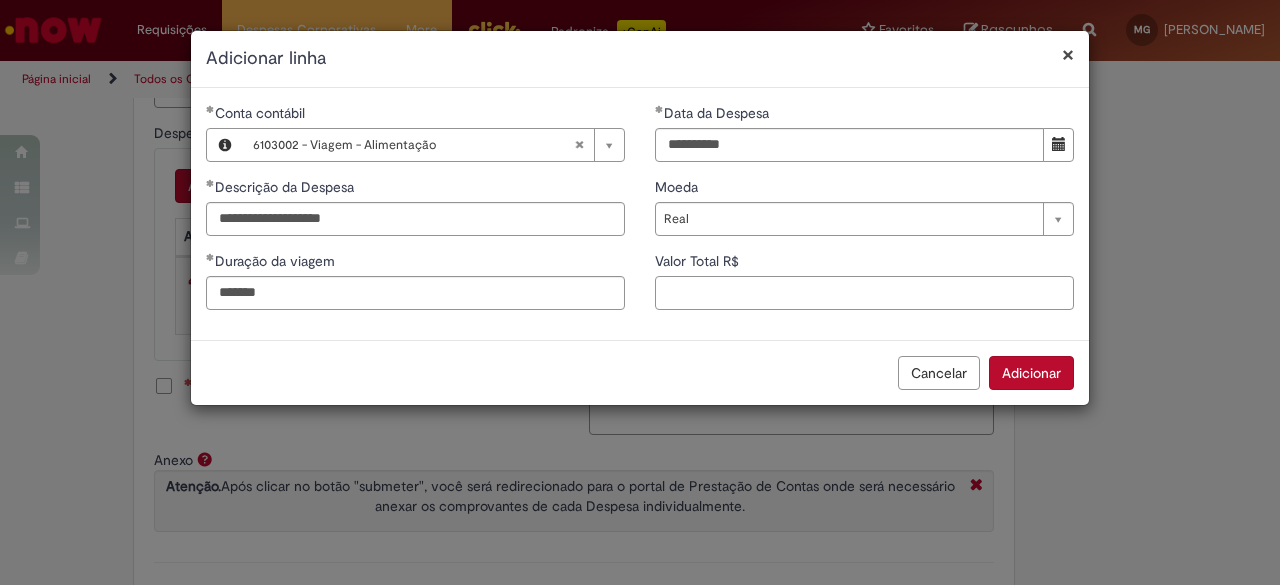 click on "Valor Total R$" at bounding box center [864, 293] 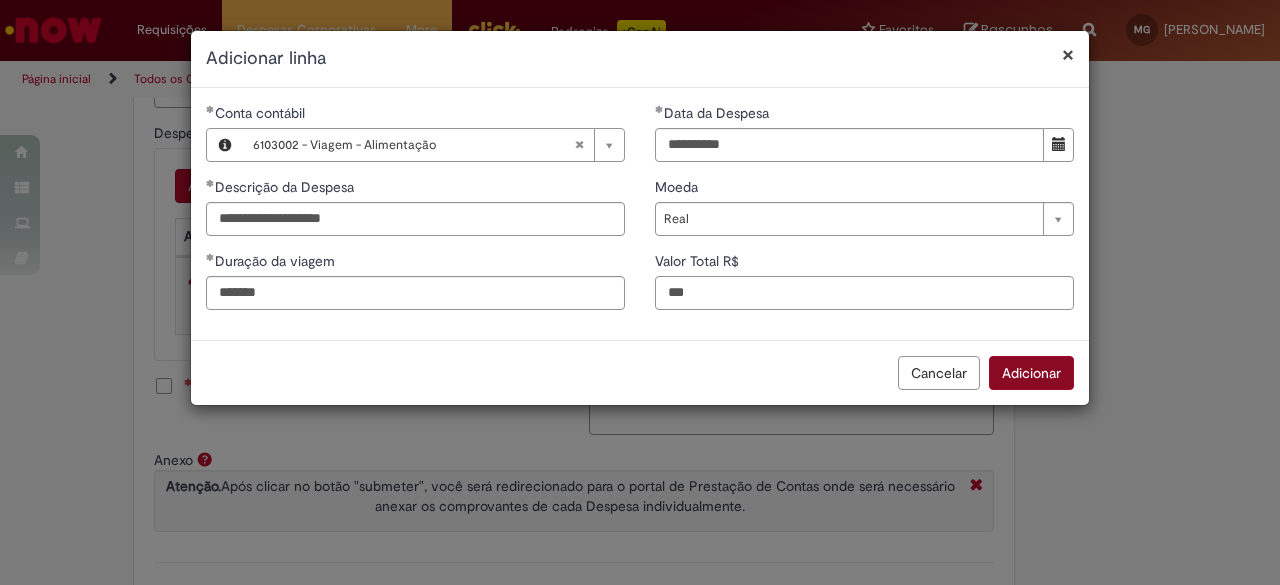 type on "***" 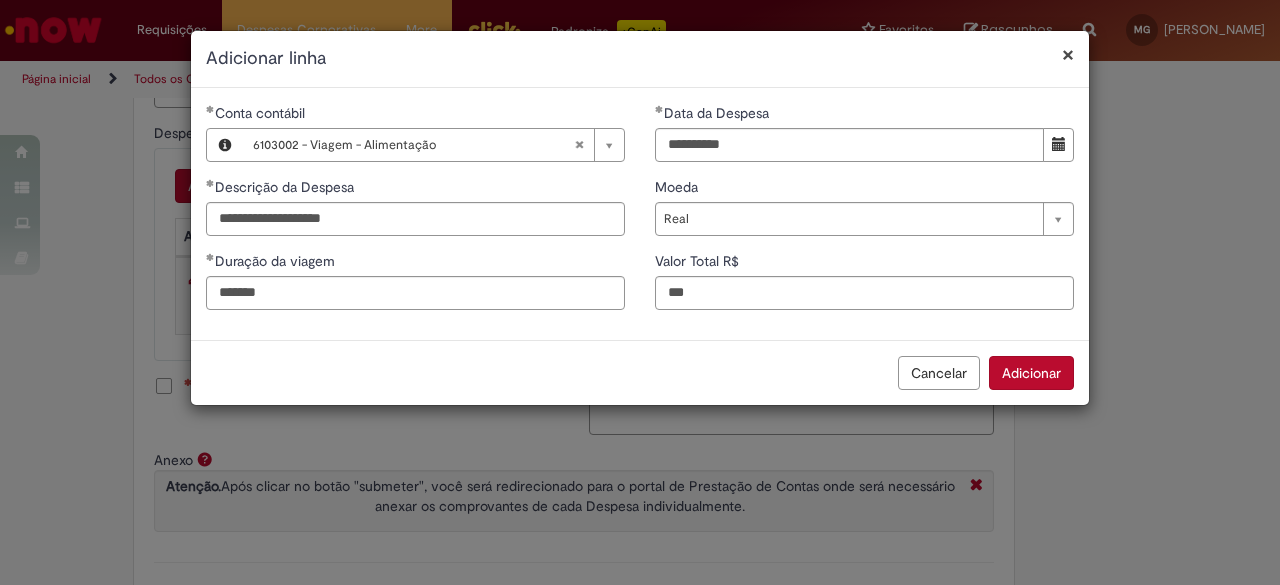 click on "Adicionar" at bounding box center (1031, 373) 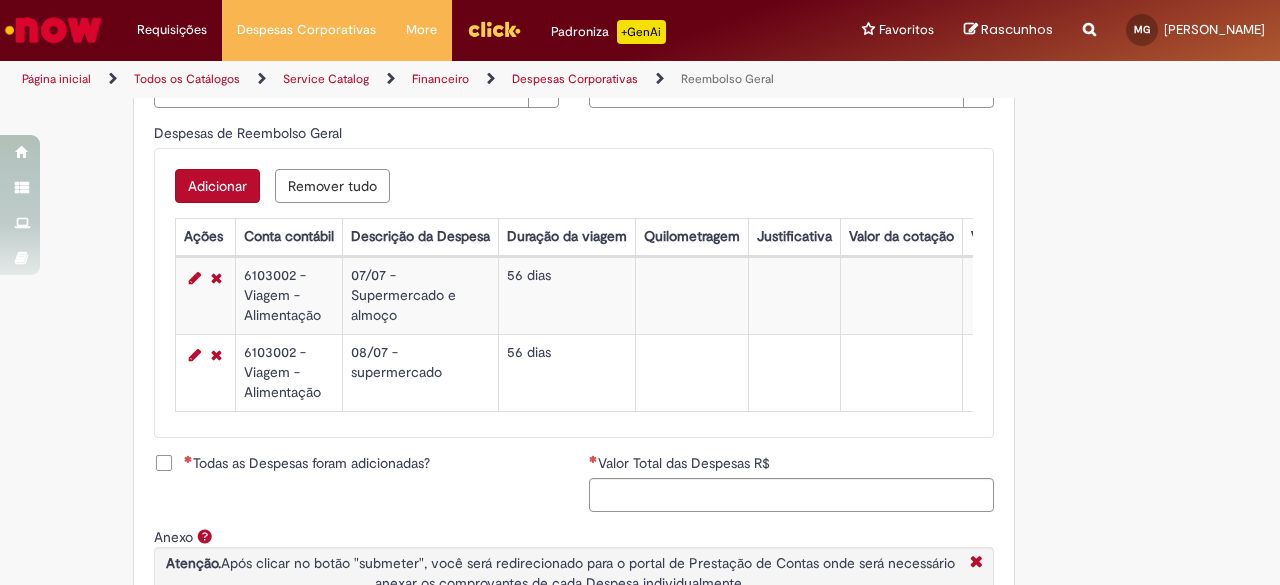 click on "Adicionar" at bounding box center [217, 186] 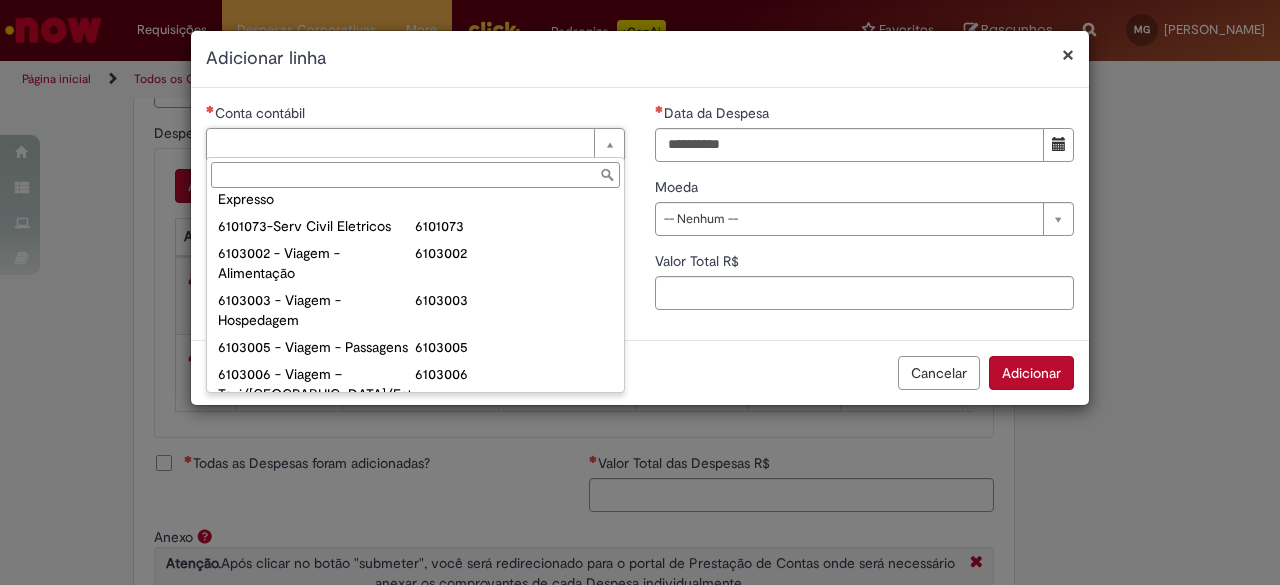 scroll, scrollTop: 790, scrollLeft: 0, axis: vertical 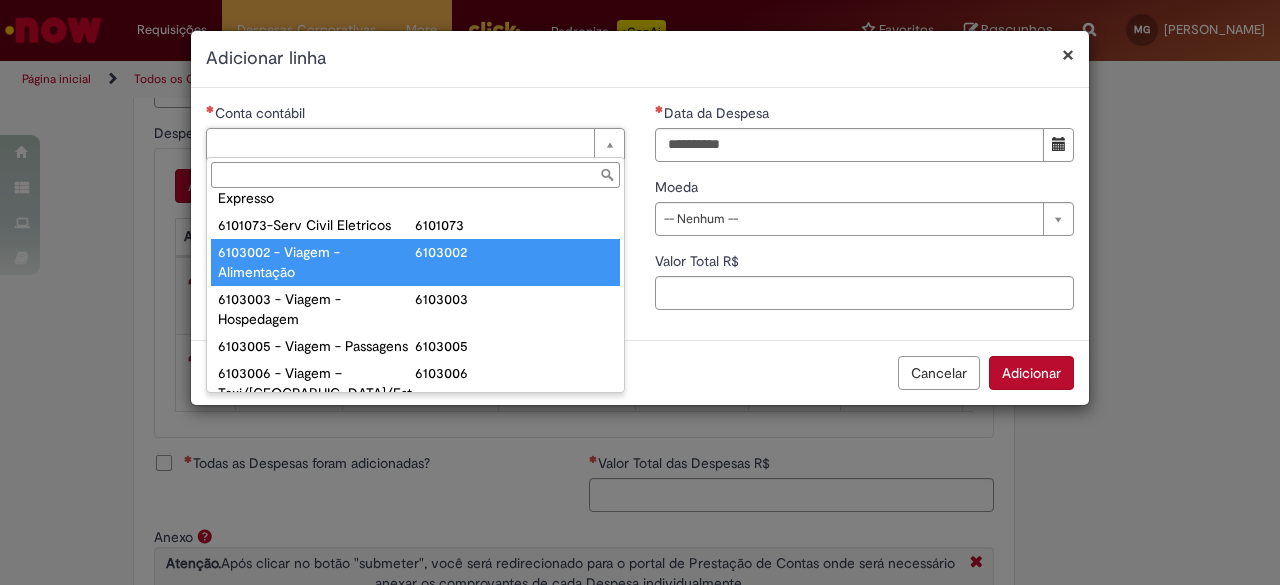 type on "**********" 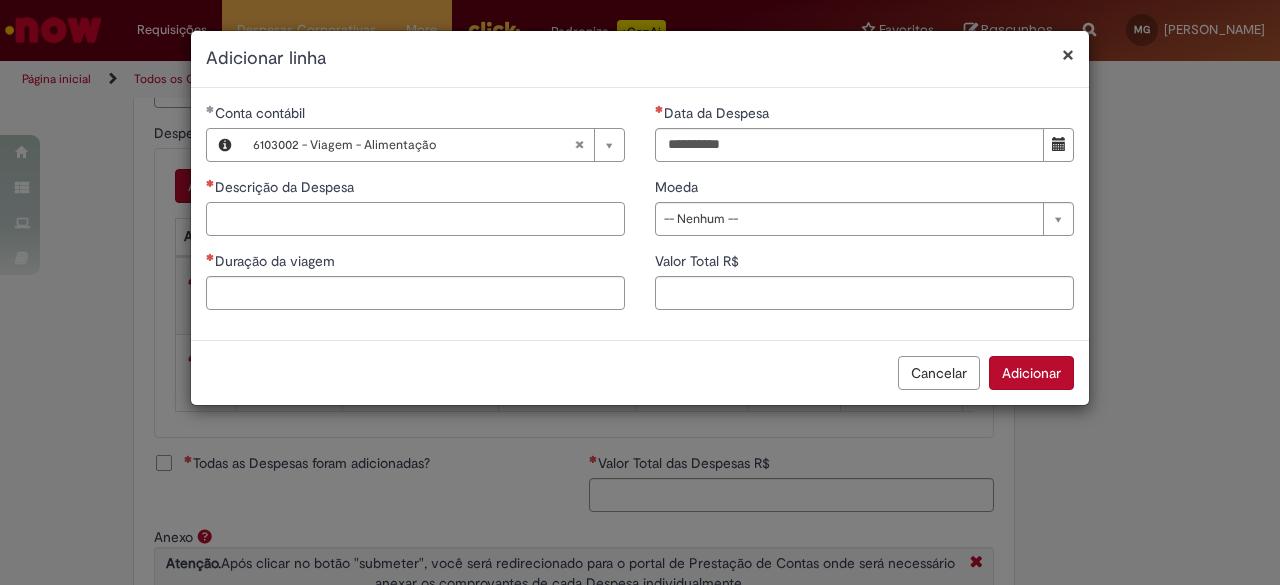 click on "Descrição da Despesa" at bounding box center [415, 219] 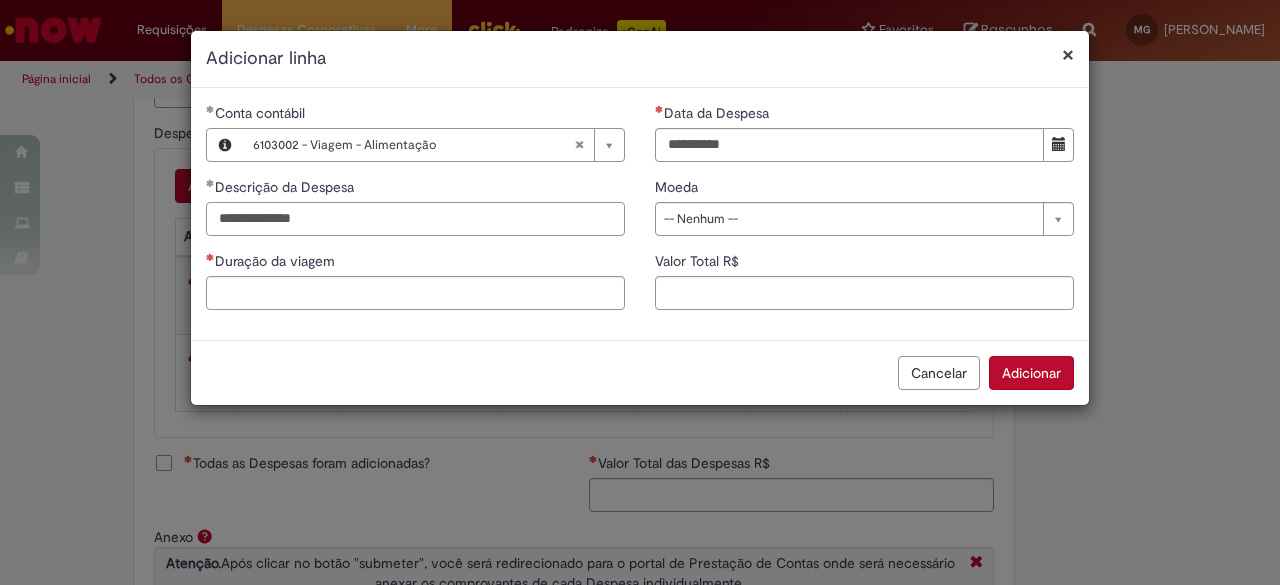 type on "**********" 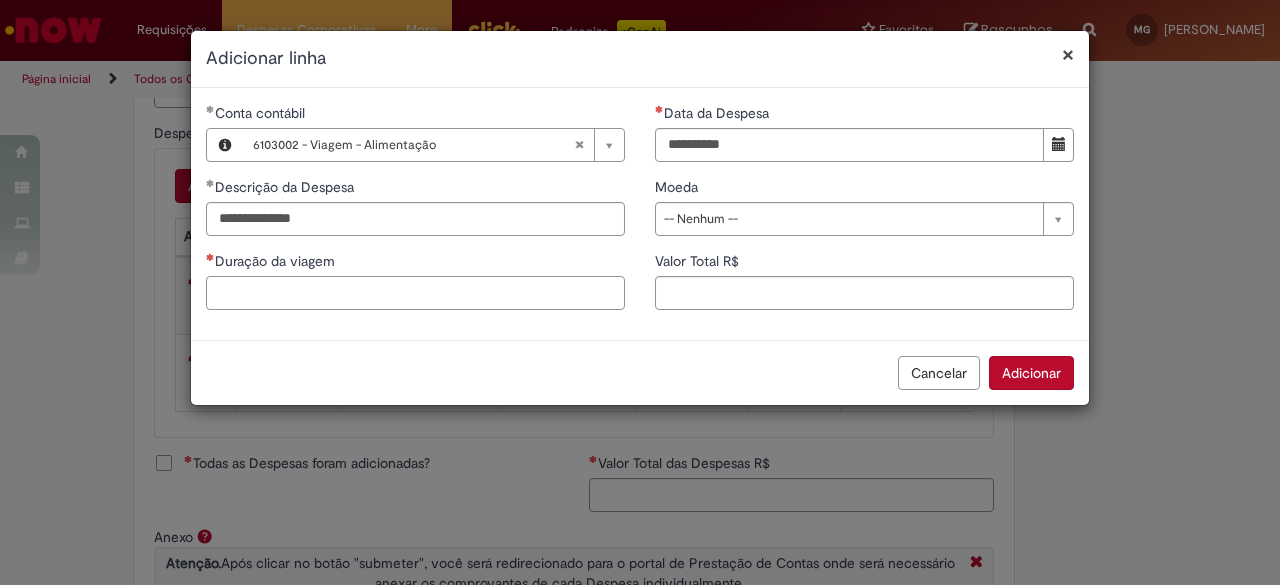 click on "Duração da viagem" at bounding box center [415, 293] 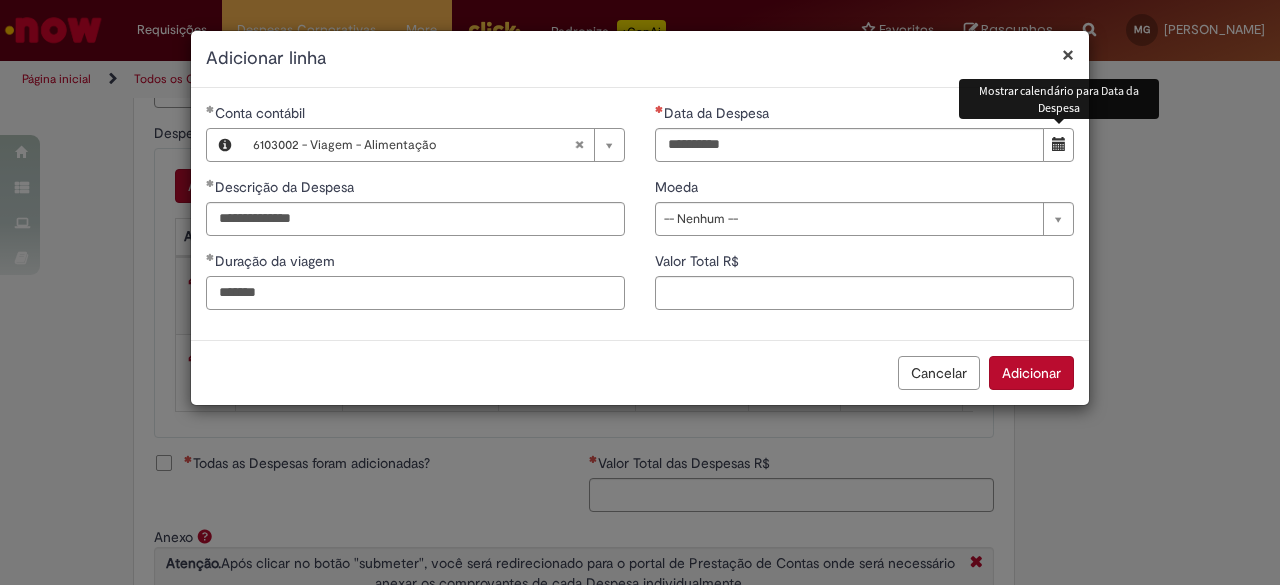 type on "*******" 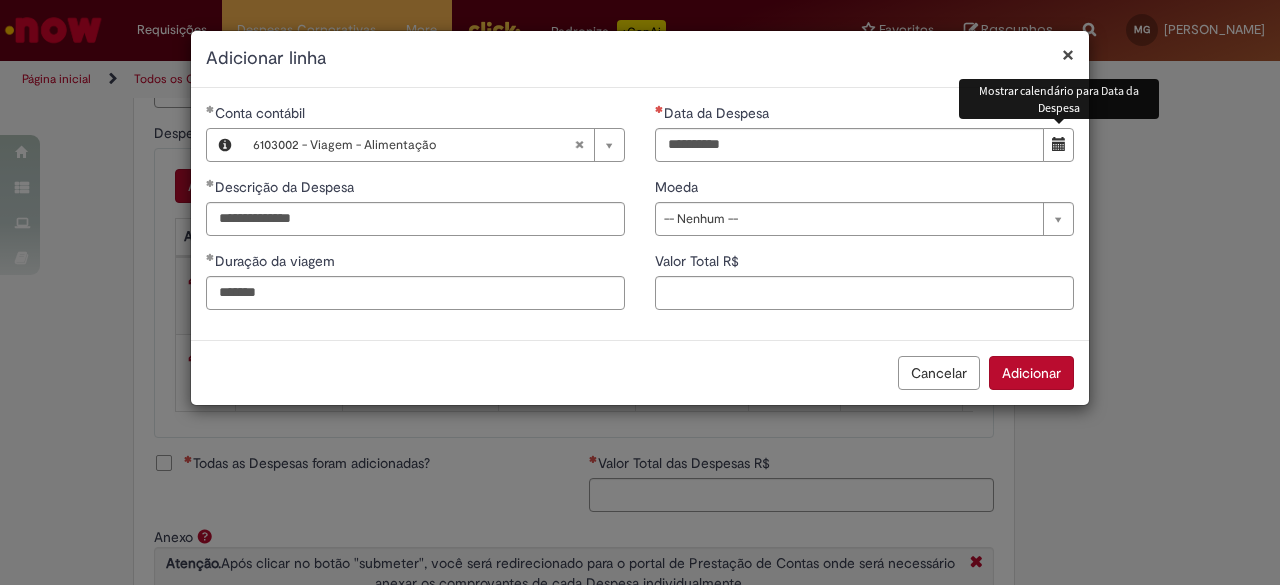 click at bounding box center (1059, 144) 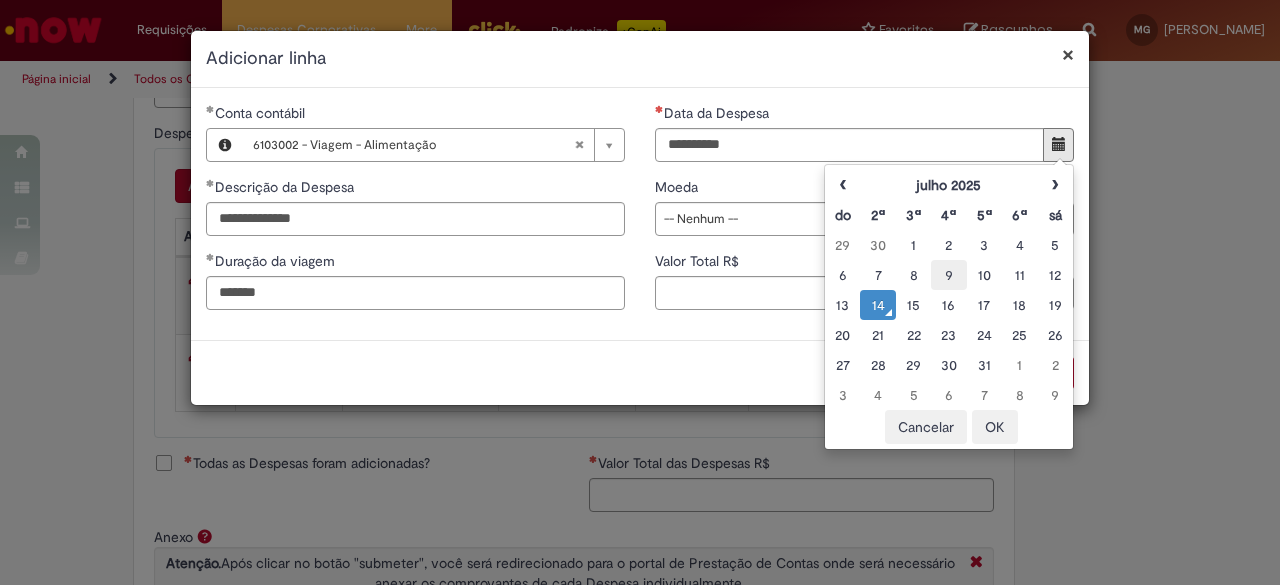 click on "9" at bounding box center (948, 275) 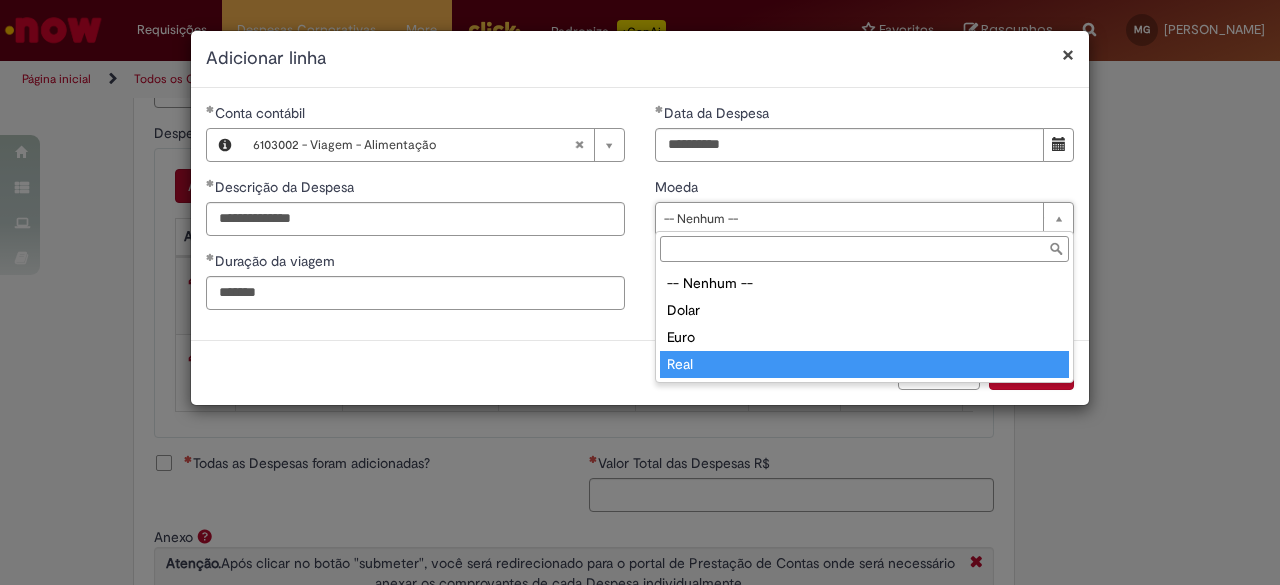 type on "****" 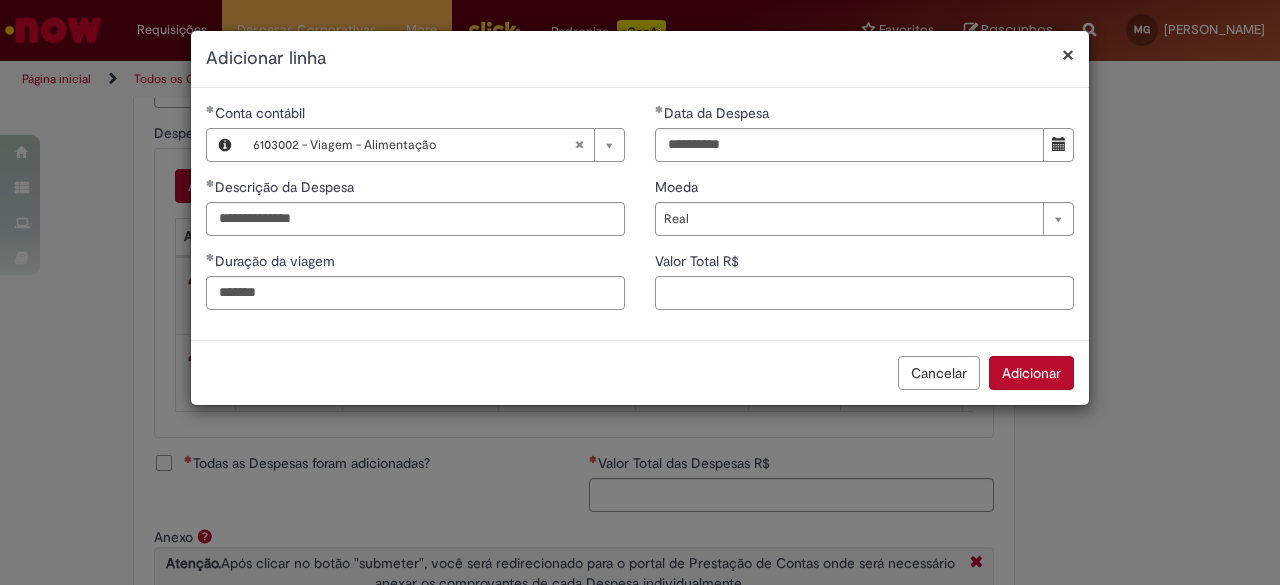 click on "Valor Total R$" at bounding box center [864, 293] 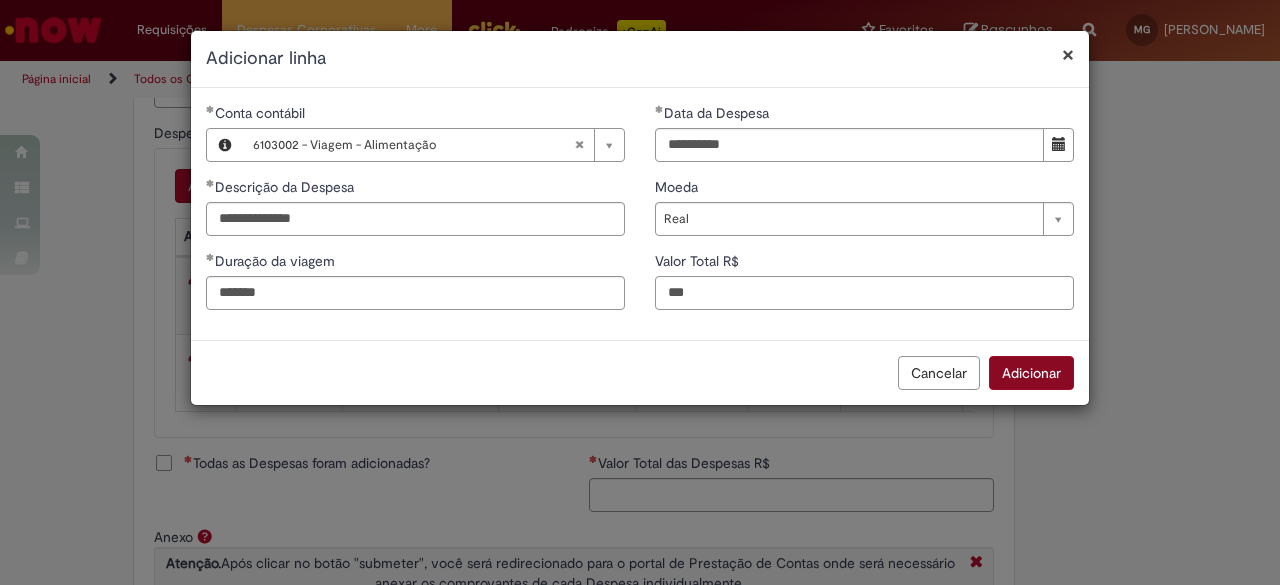 type on "***" 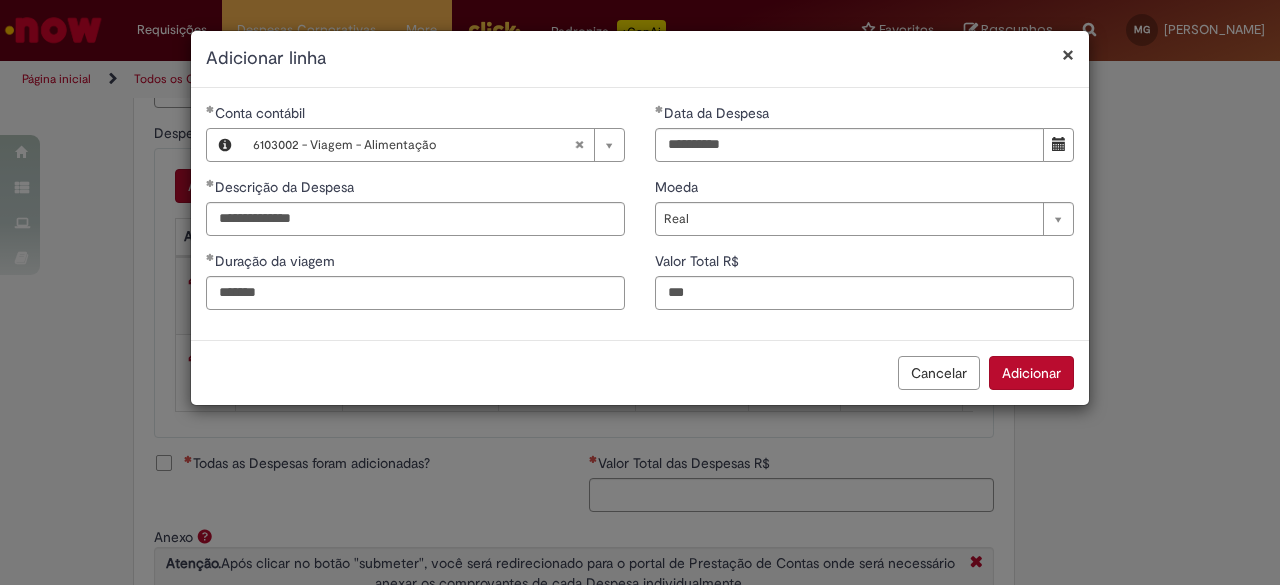 click on "Adicionar" at bounding box center [1031, 373] 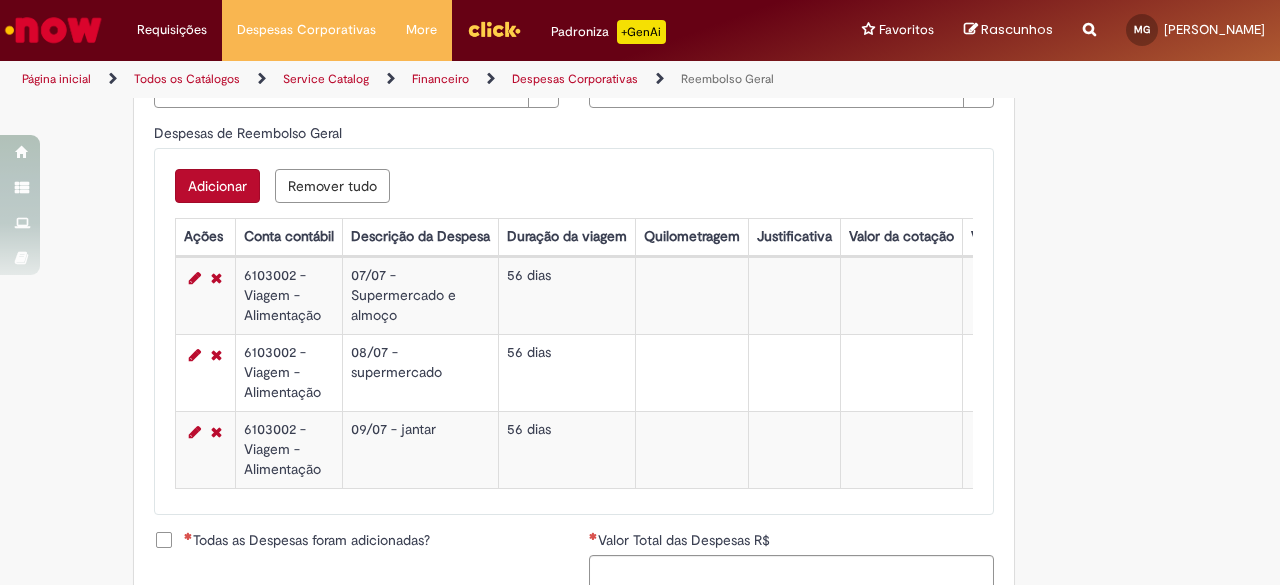 scroll, scrollTop: 872, scrollLeft: 0, axis: vertical 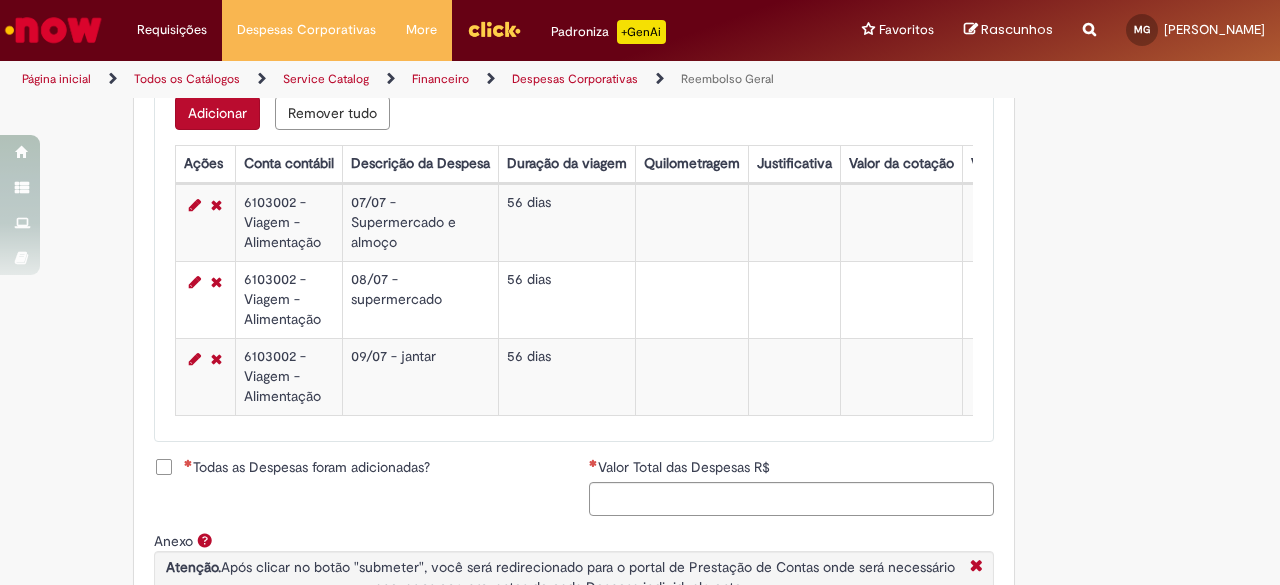 click on "Adicionar" at bounding box center [217, 113] 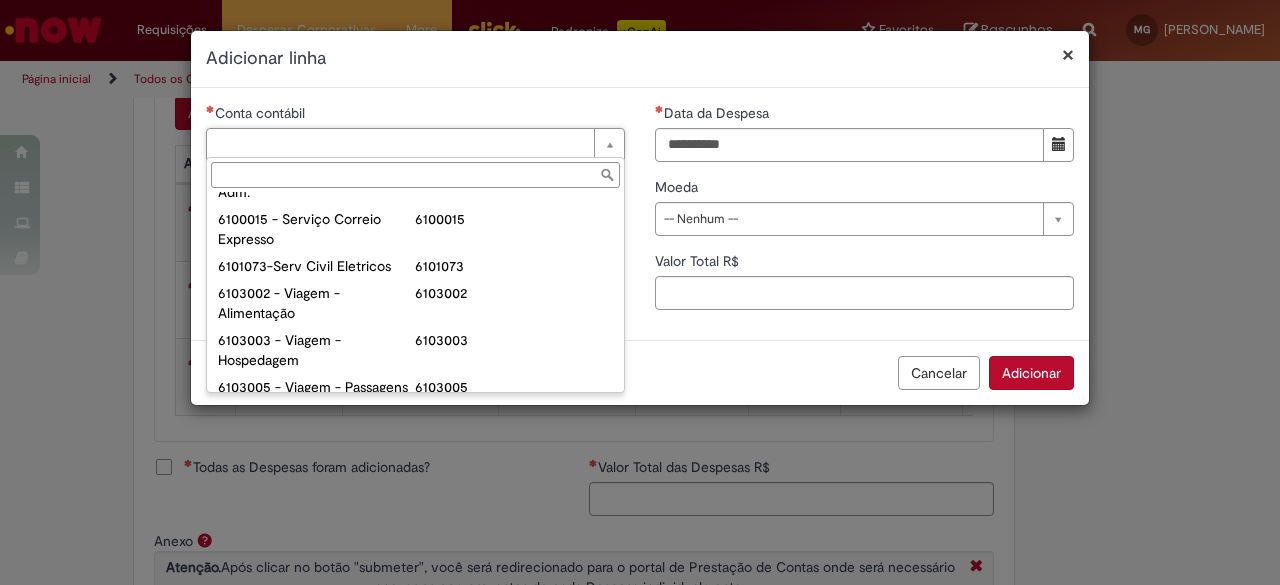 scroll, scrollTop: 750, scrollLeft: 0, axis: vertical 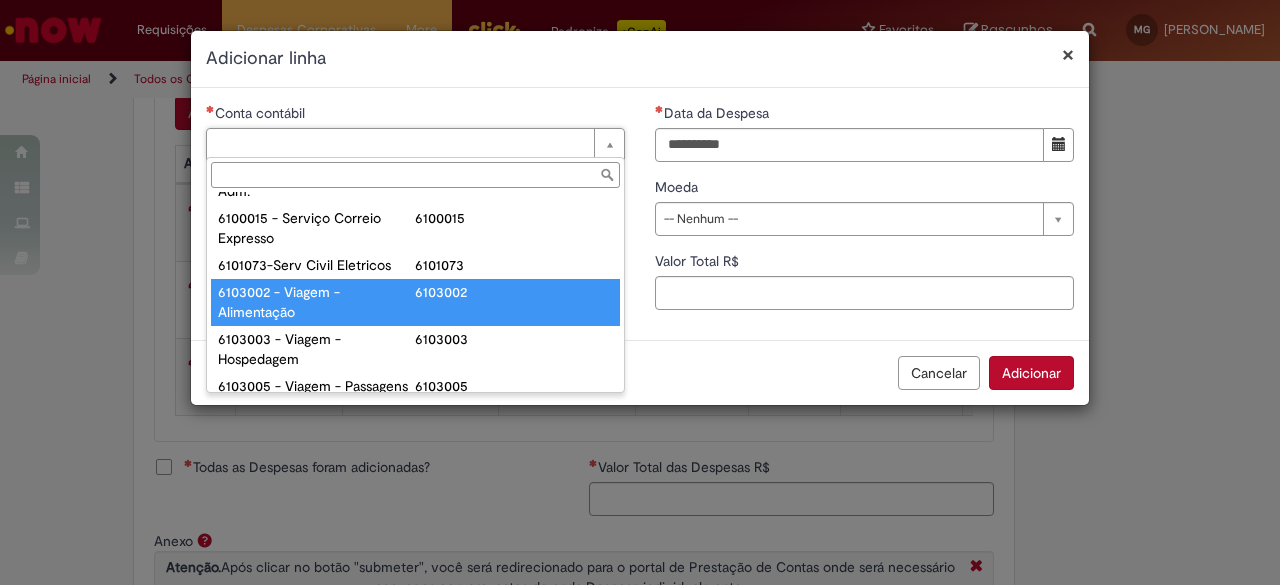 type on "**********" 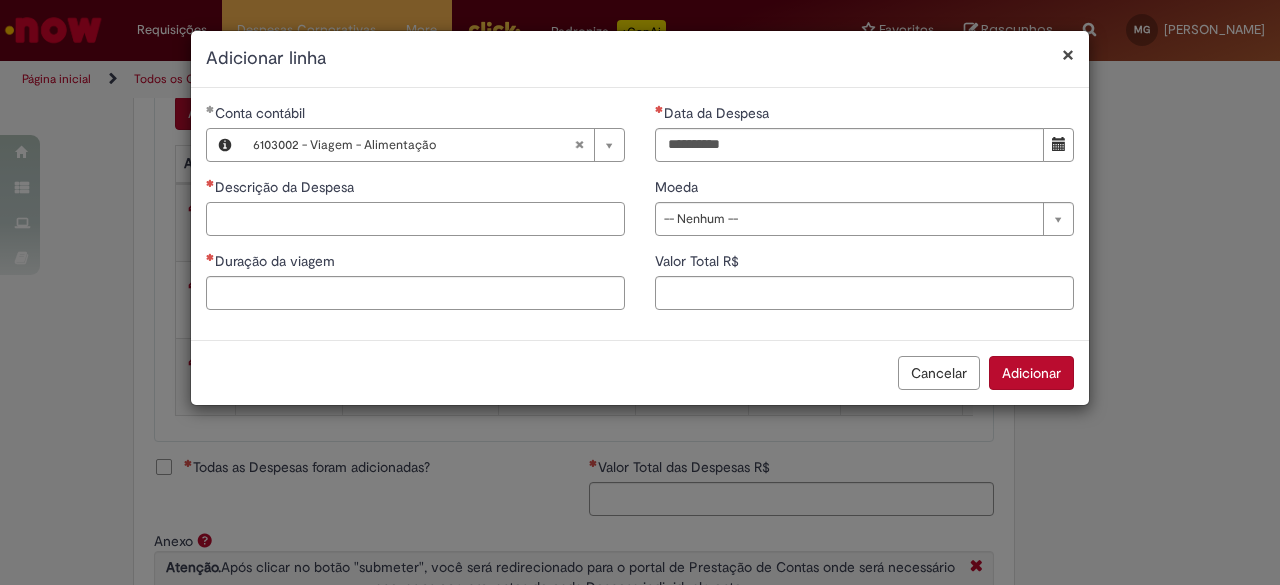 click on "Descrição da Despesa" at bounding box center (415, 219) 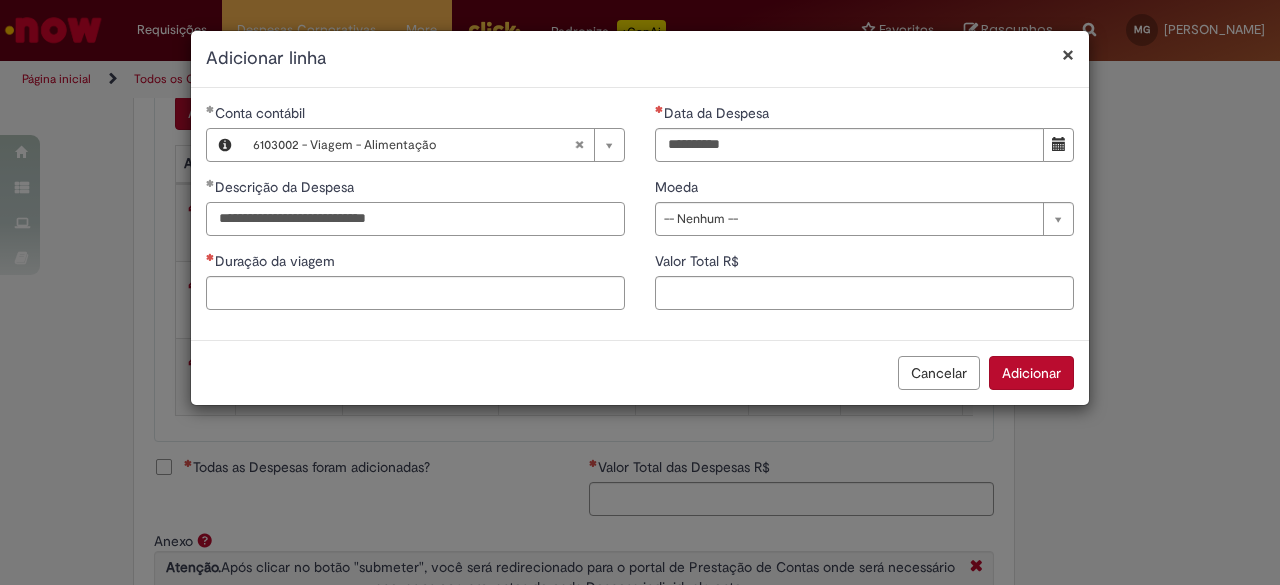 type on "**********" 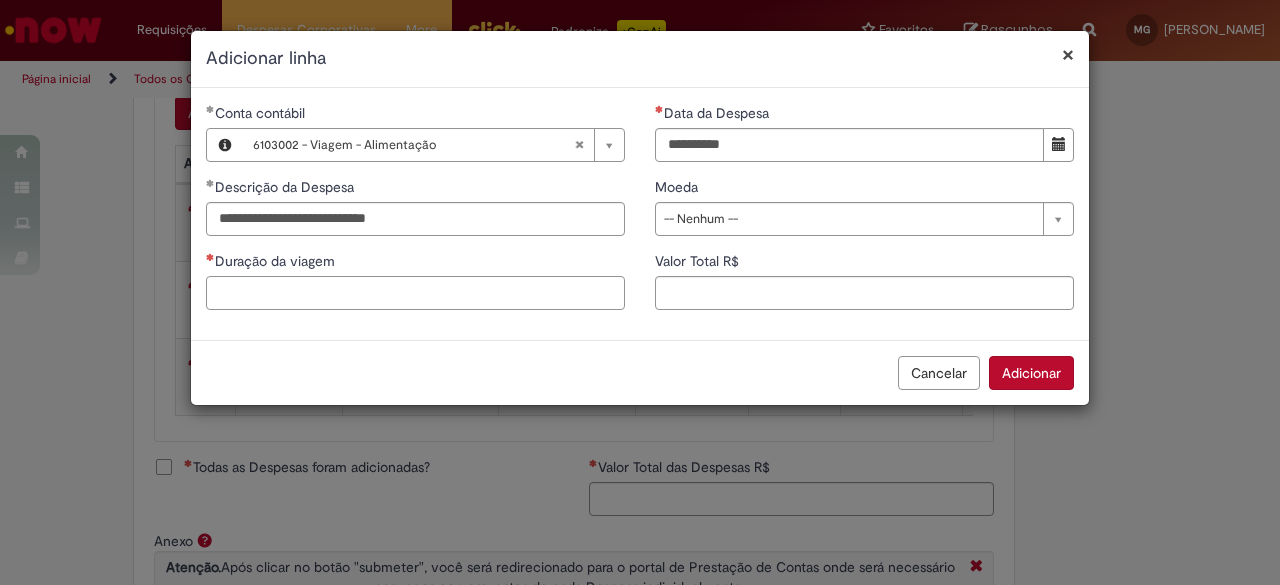 click on "Duração da viagem" at bounding box center (415, 293) 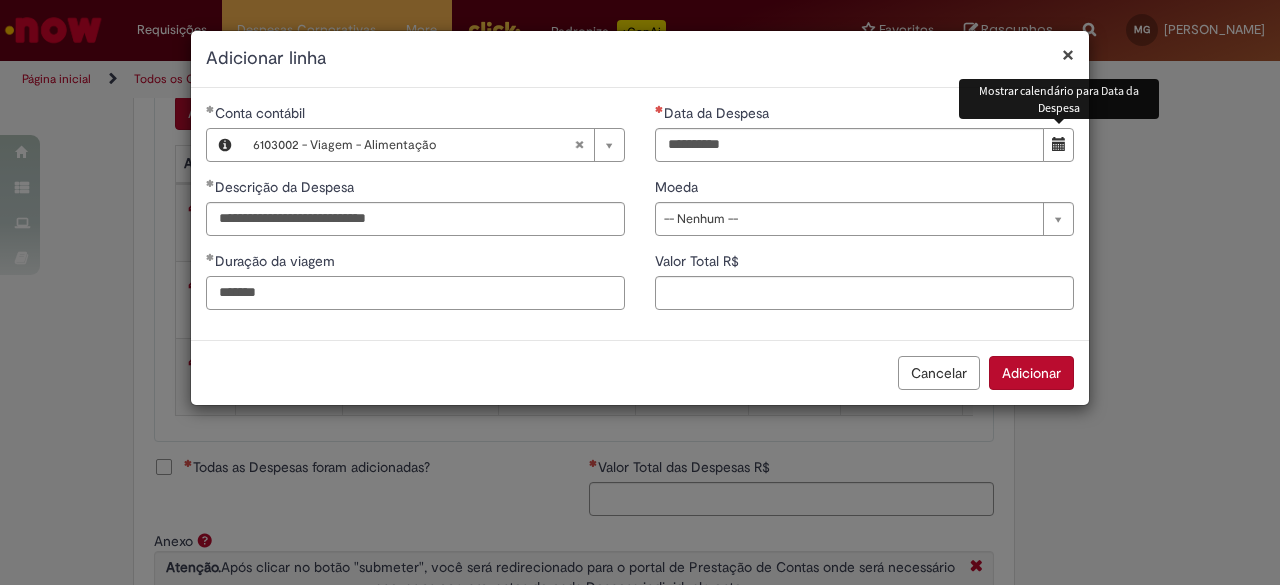 type on "*******" 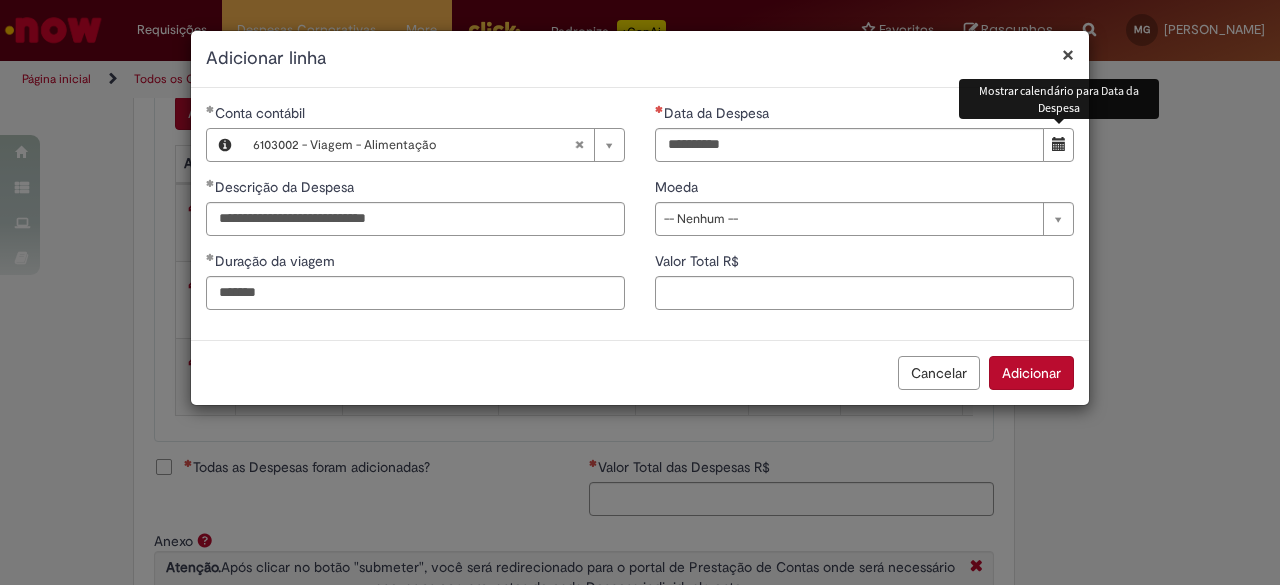 click at bounding box center (1058, 145) 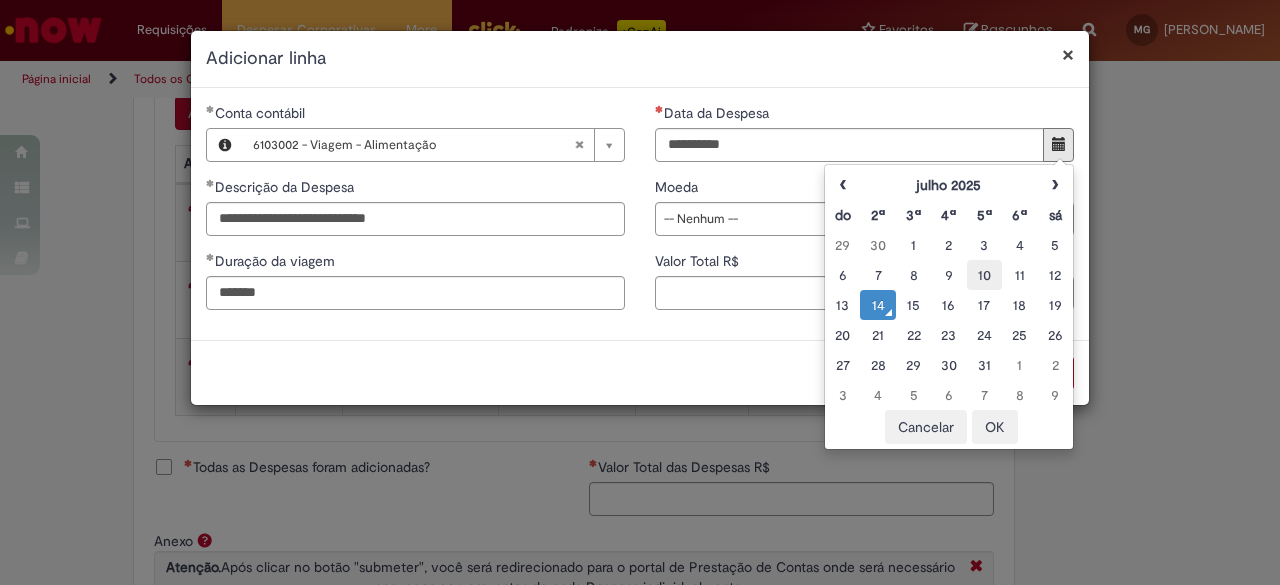 click on "10" at bounding box center [984, 275] 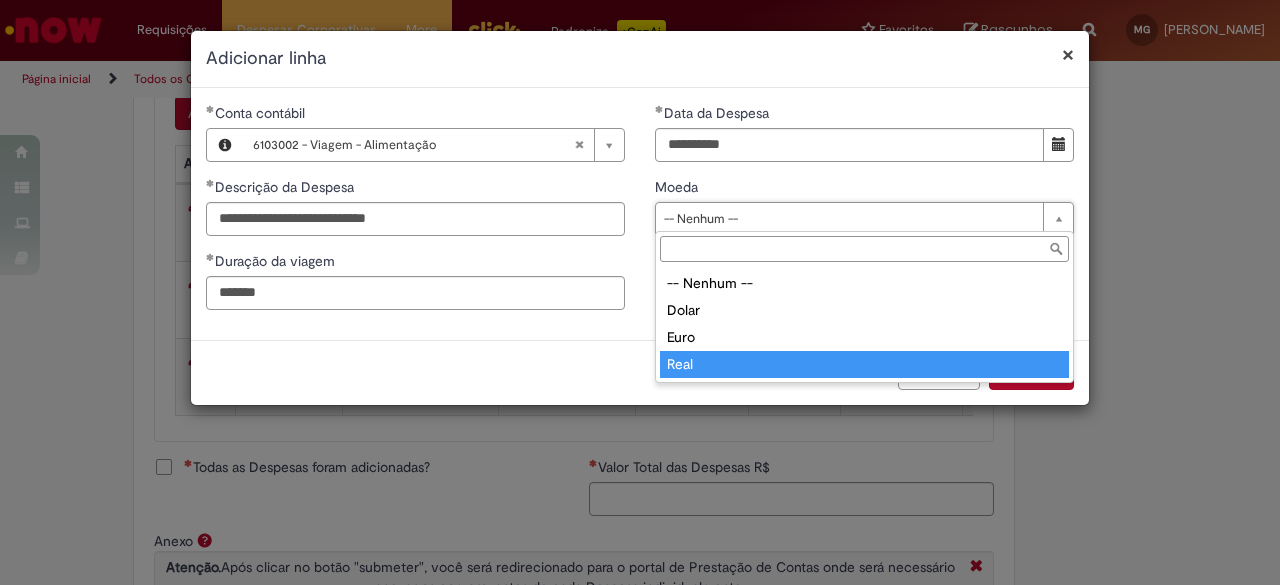 type on "****" 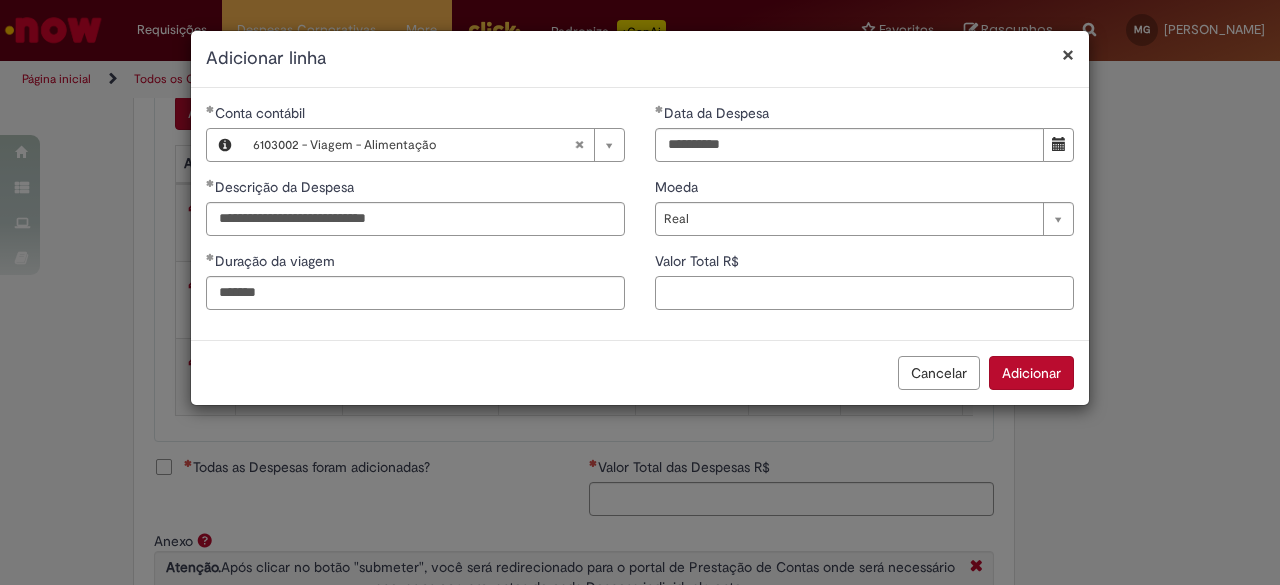 click on "Valor Total R$" at bounding box center [864, 293] 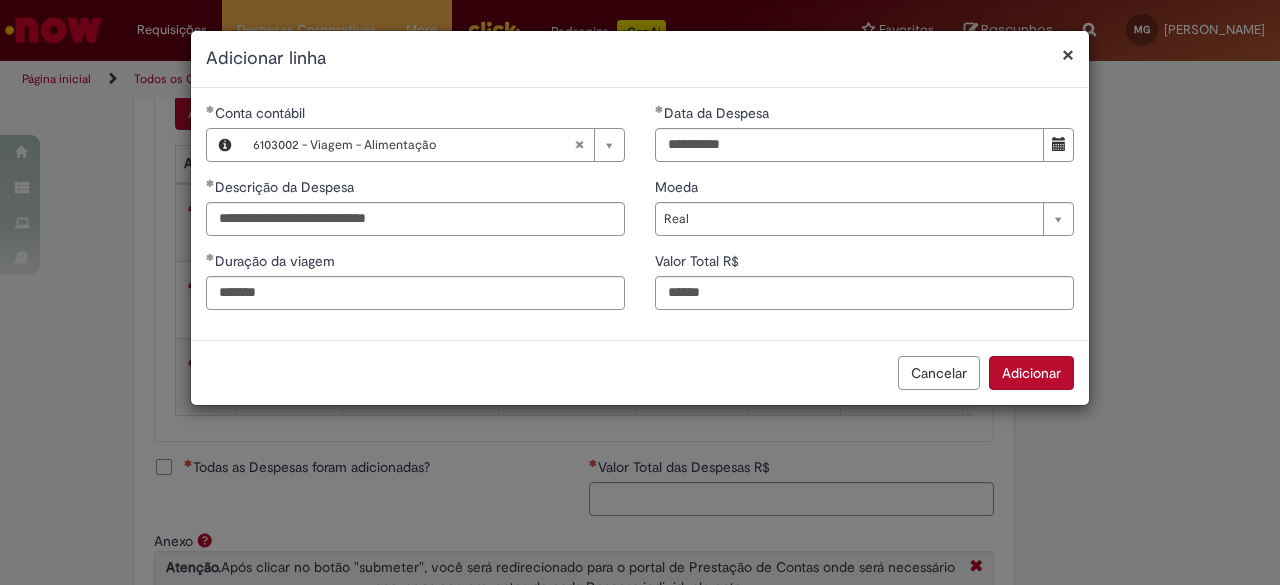 type on "******" 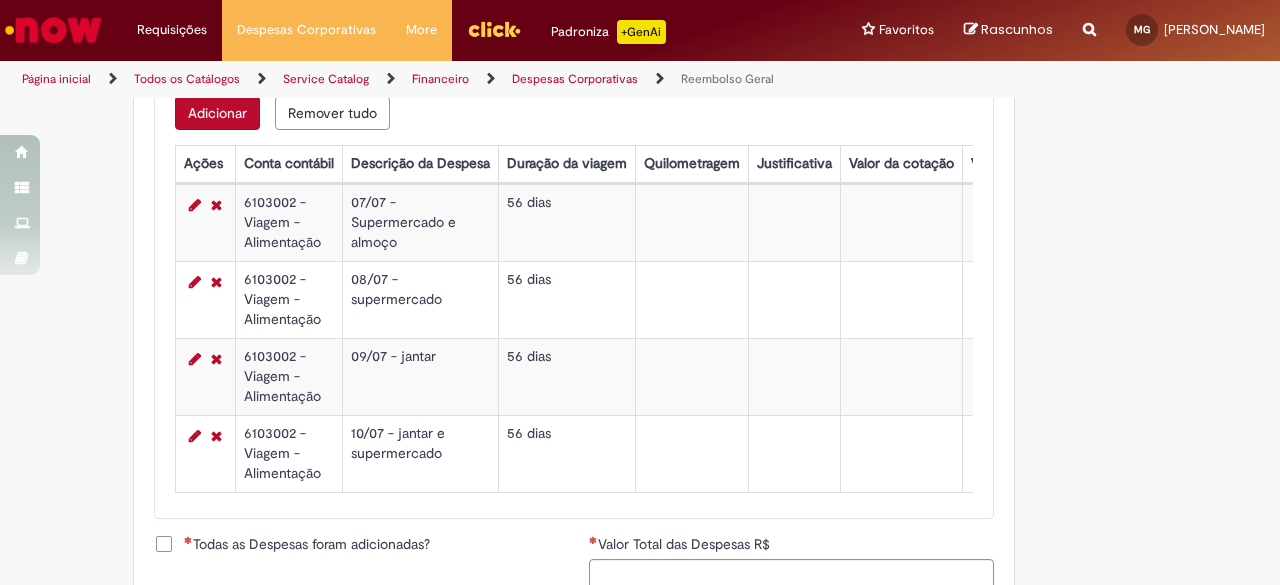 click on "Adicionar" at bounding box center (217, 113) 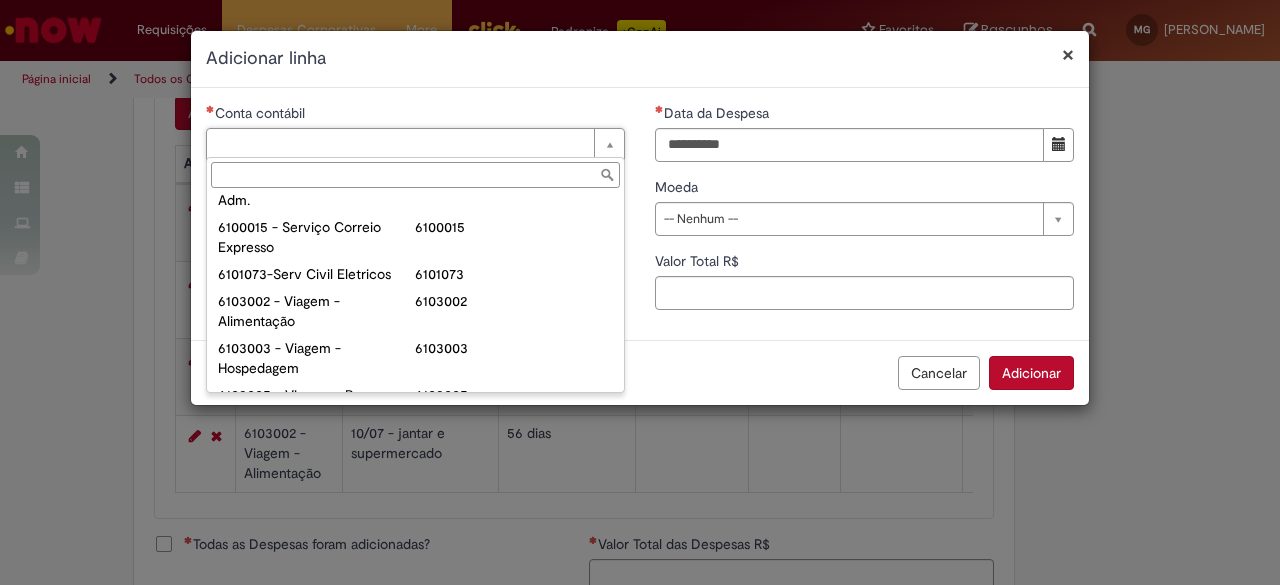 scroll, scrollTop: 742, scrollLeft: 0, axis: vertical 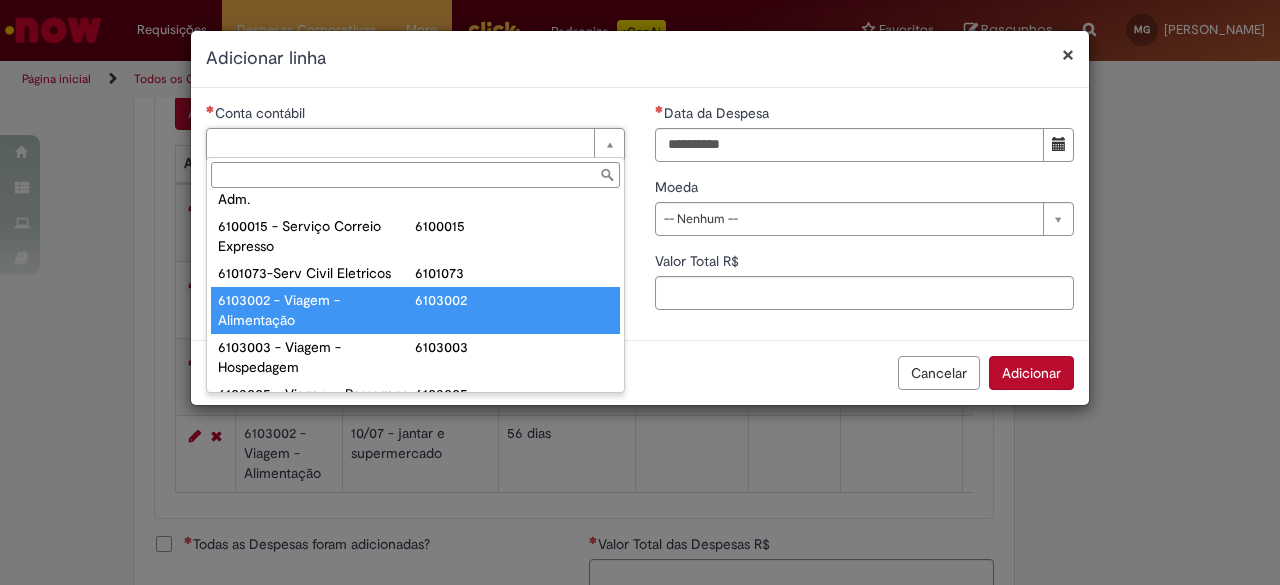 type on "**********" 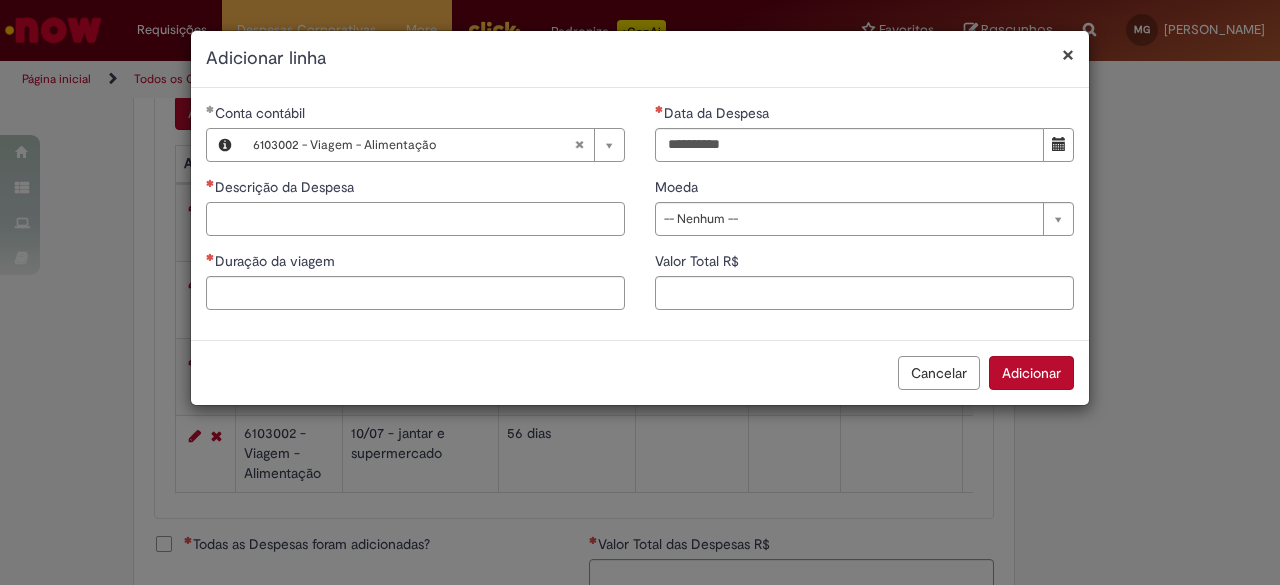 click on "Descrição da Despesa" at bounding box center (415, 219) 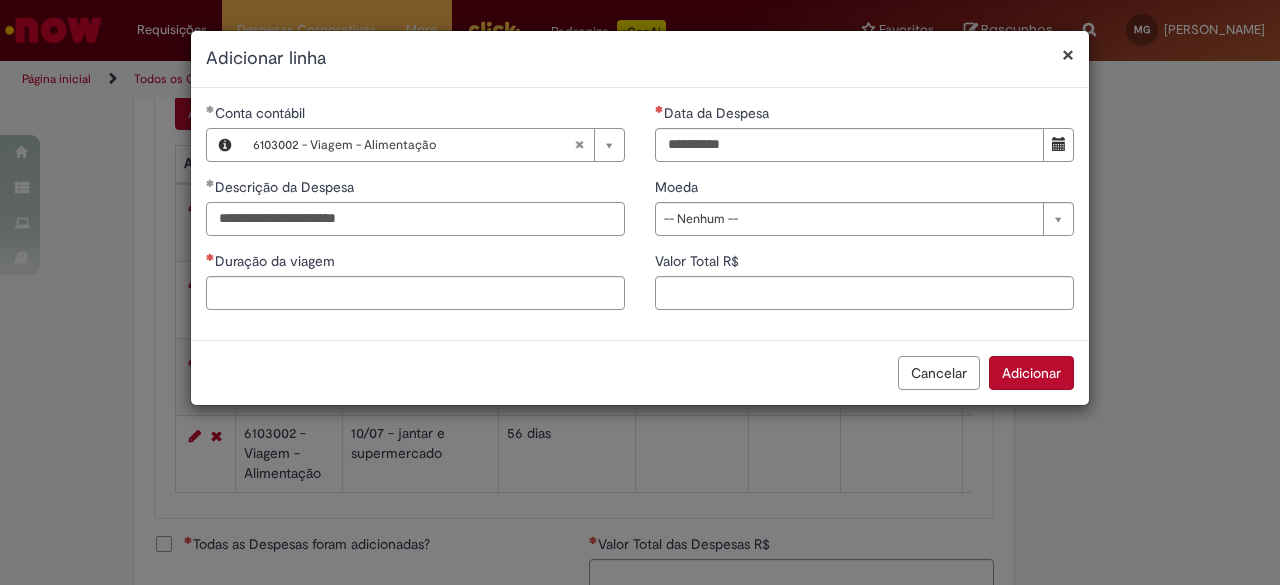 type on "**********" 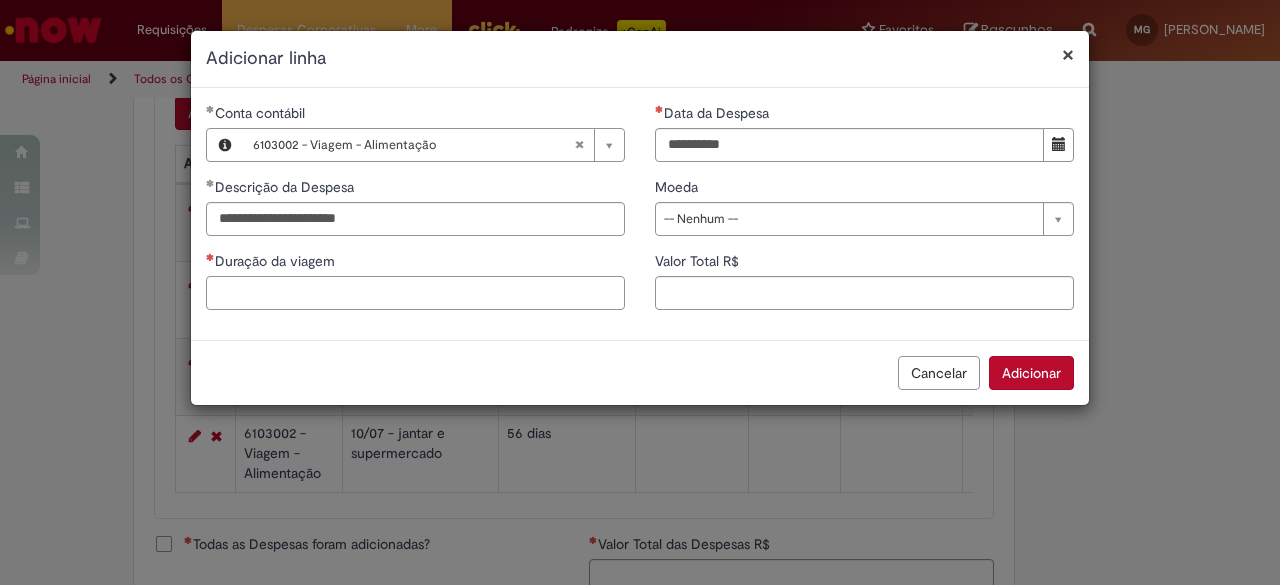 click on "Duração da viagem" at bounding box center [415, 293] 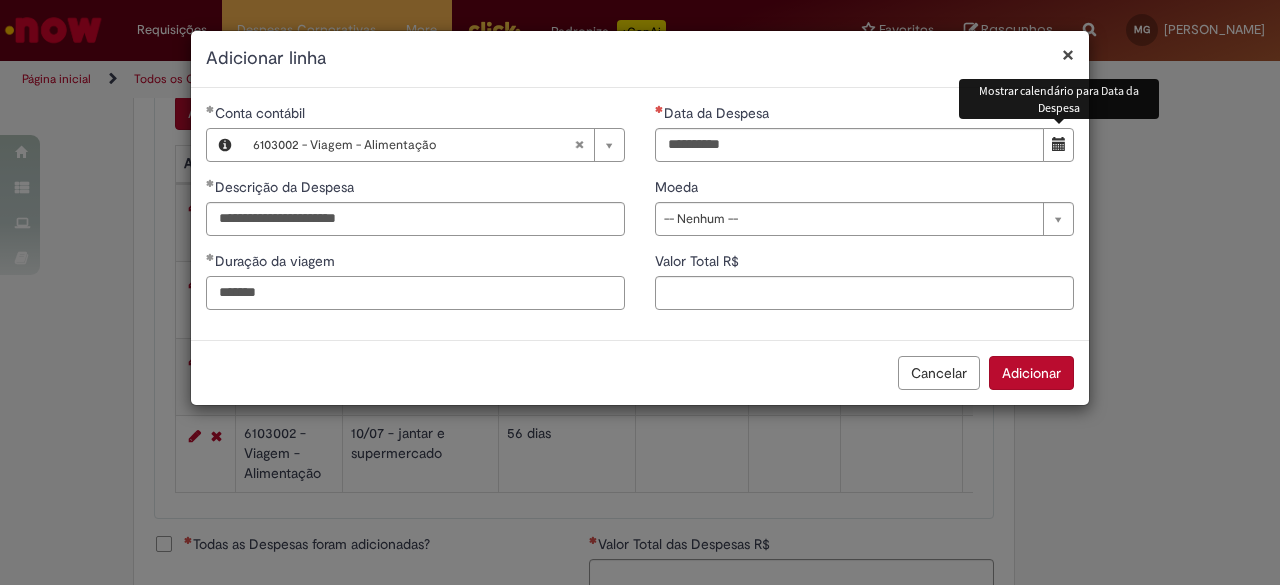 type on "*******" 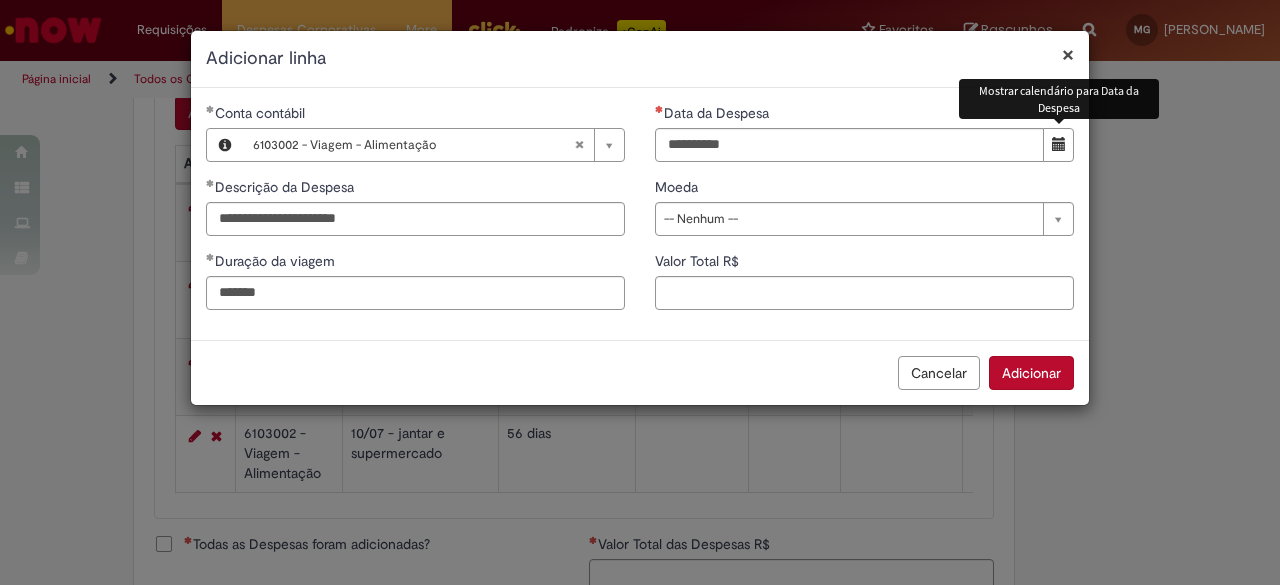 click at bounding box center (1058, 145) 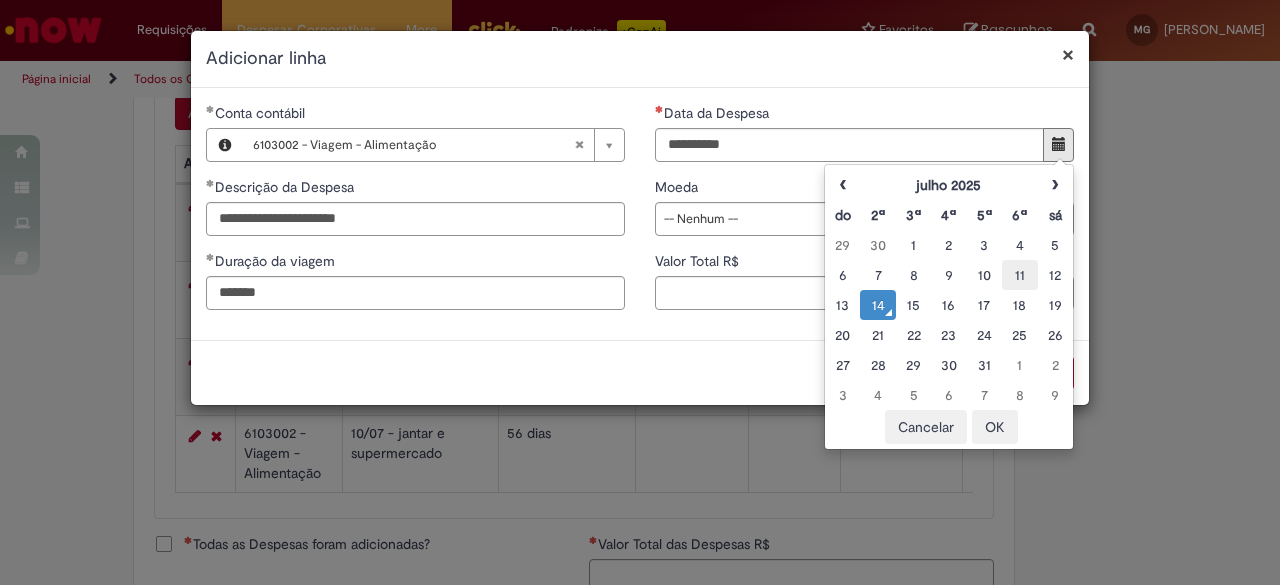click on "11" at bounding box center [1019, 275] 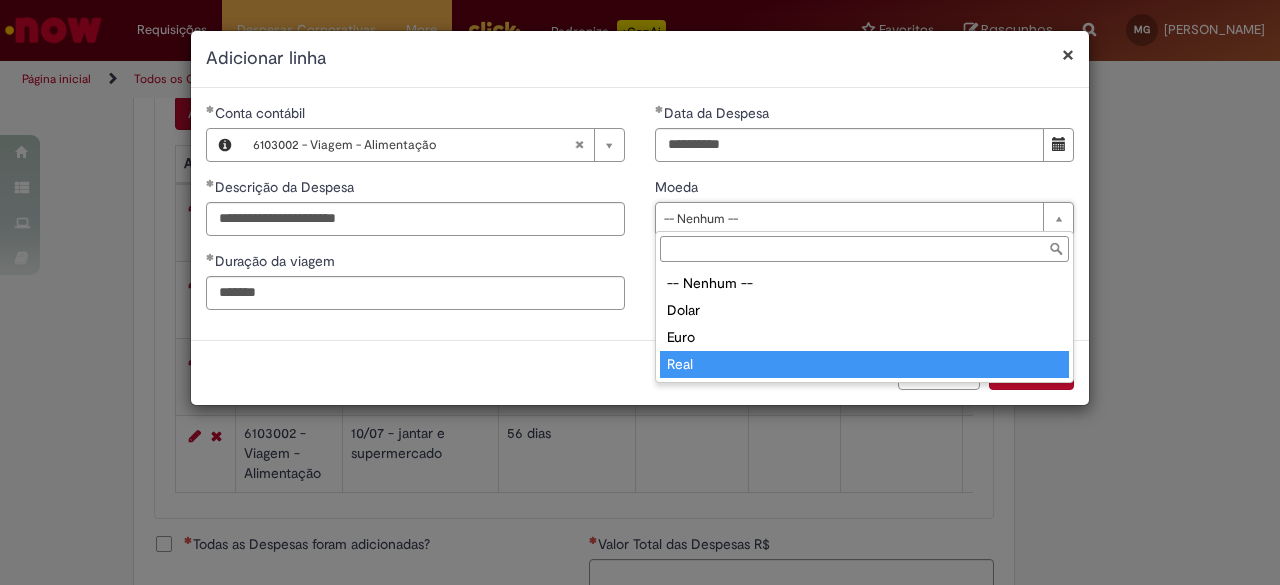 type on "****" 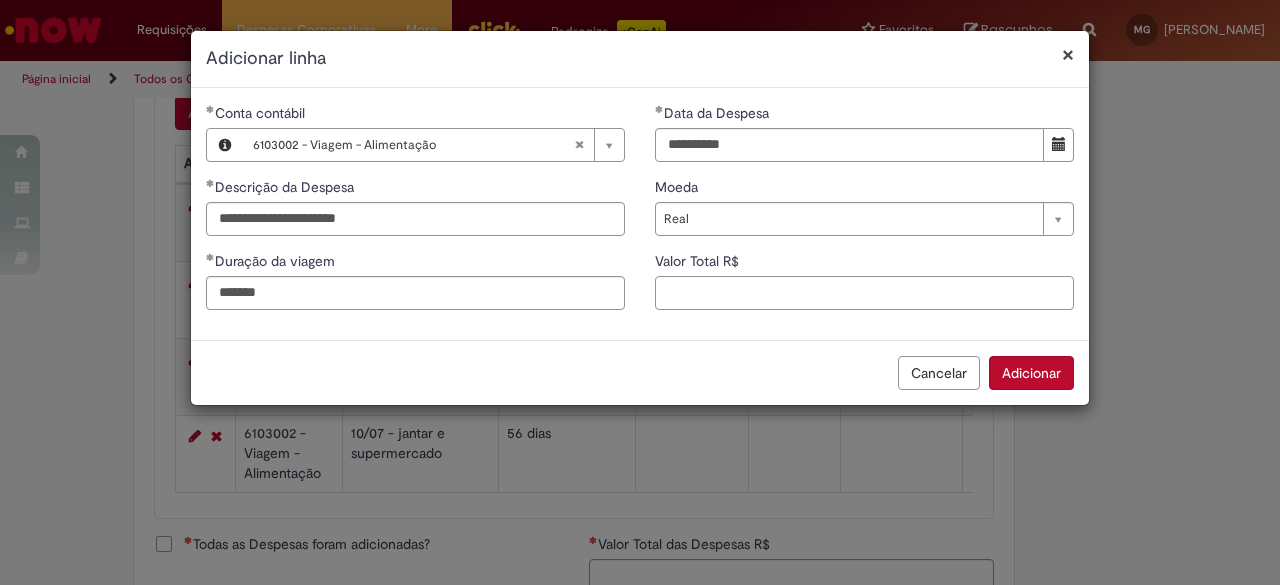 click on "Valor Total R$" at bounding box center (864, 293) 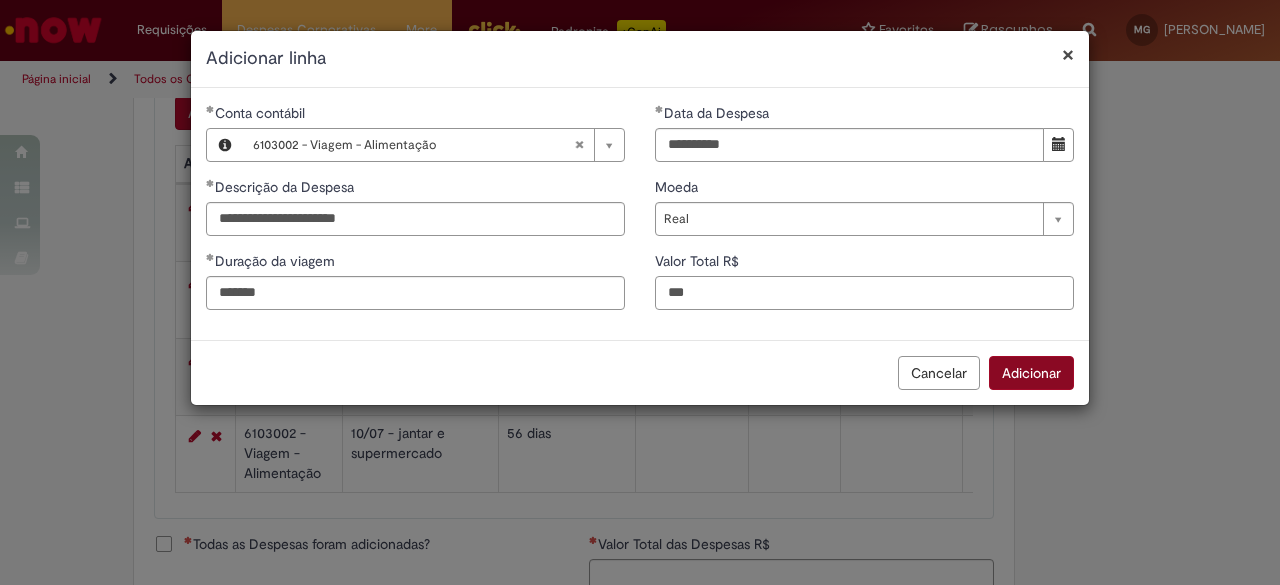type on "***" 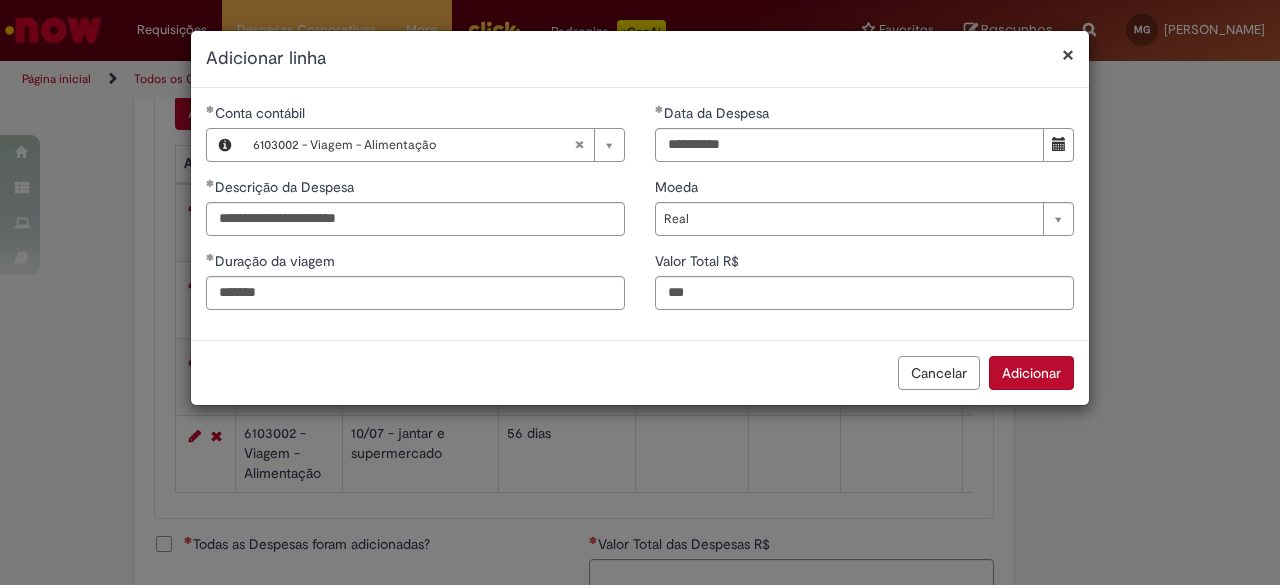 click on "Adicionar" at bounding box center (1031, 373) 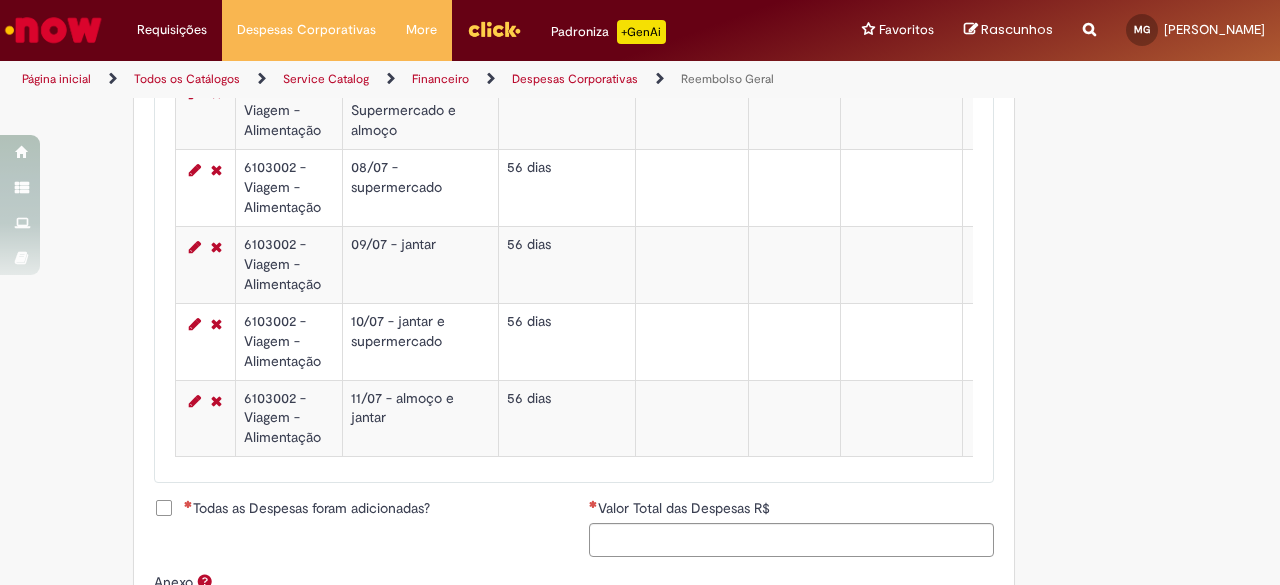 scroll, scrollTop: 837, scrollLeft: 0, axis: vertical 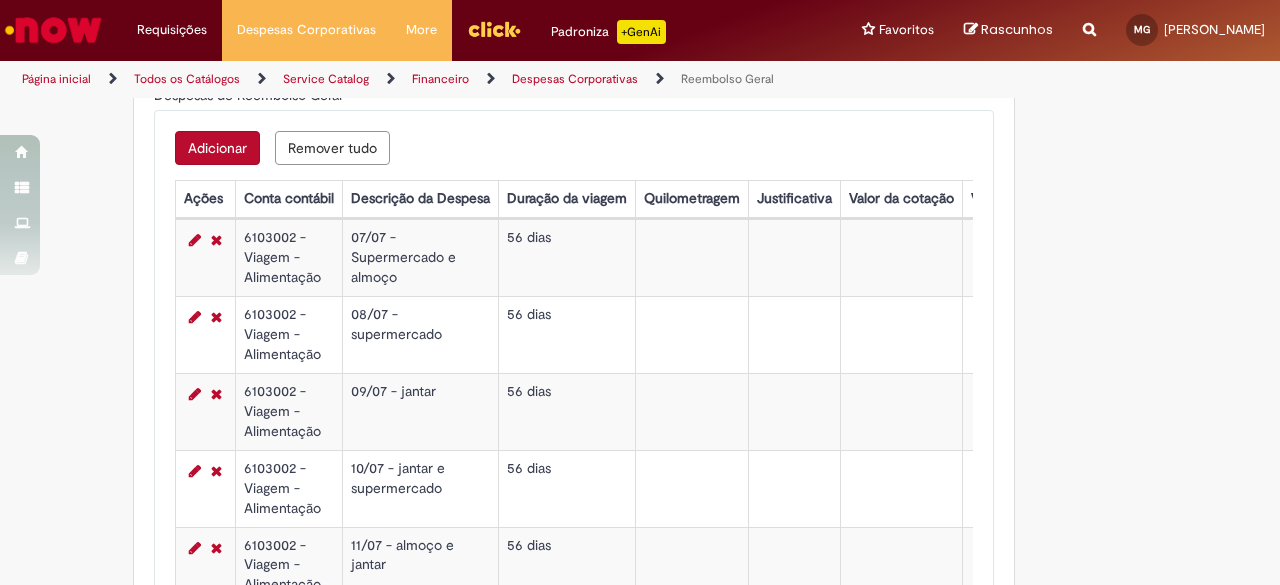 click on "Adicionar" at bounding box center [217, 148] 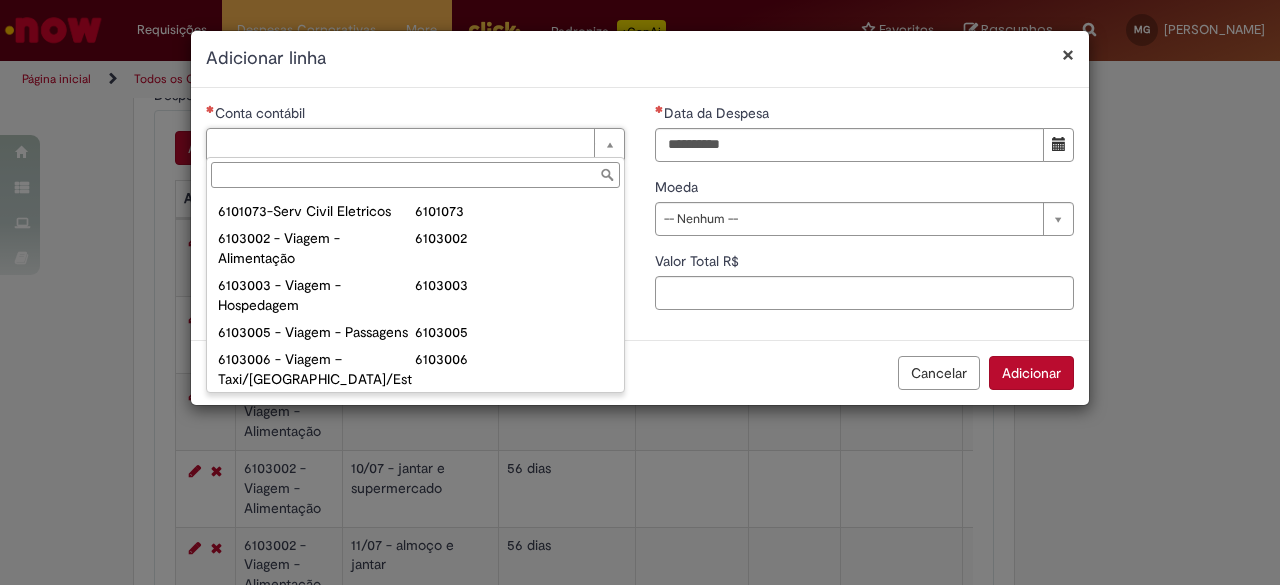 scroll, scrollTop: 805, scrollLeft: 0, axis: vertical 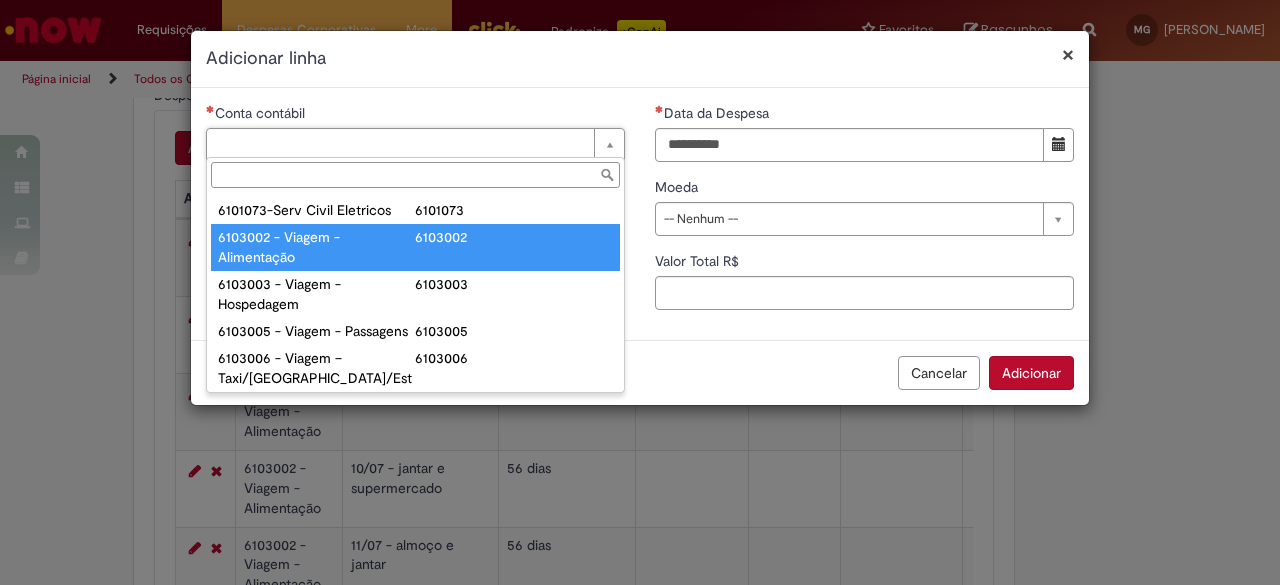type on "**********" 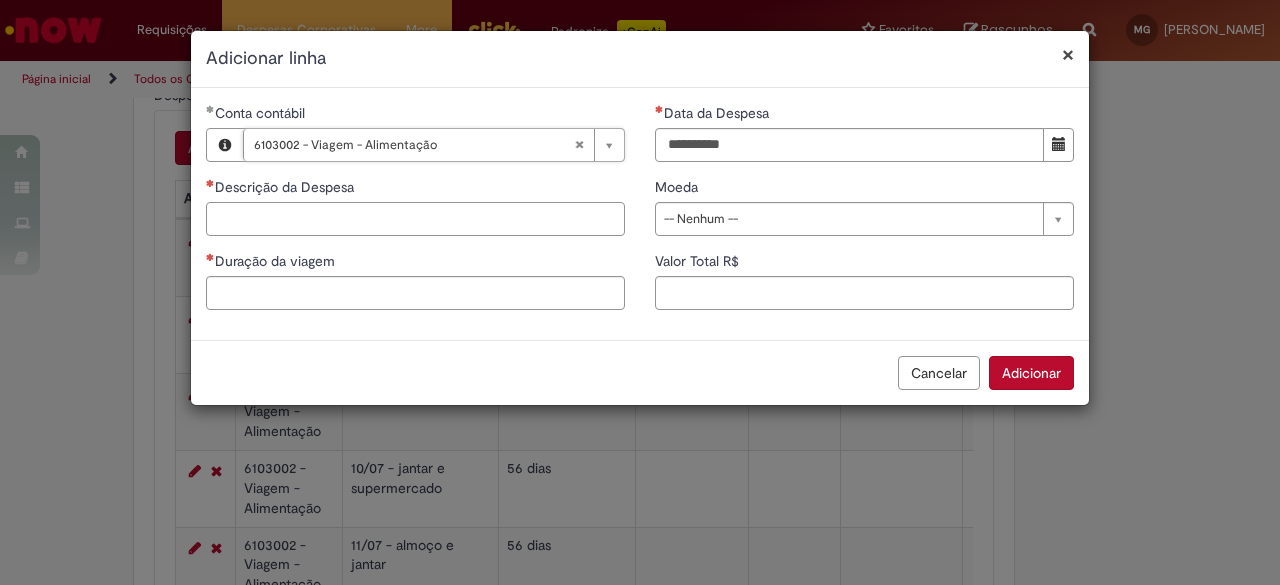 click on "Descrição da Despesa" at bounding box center (415, 219) 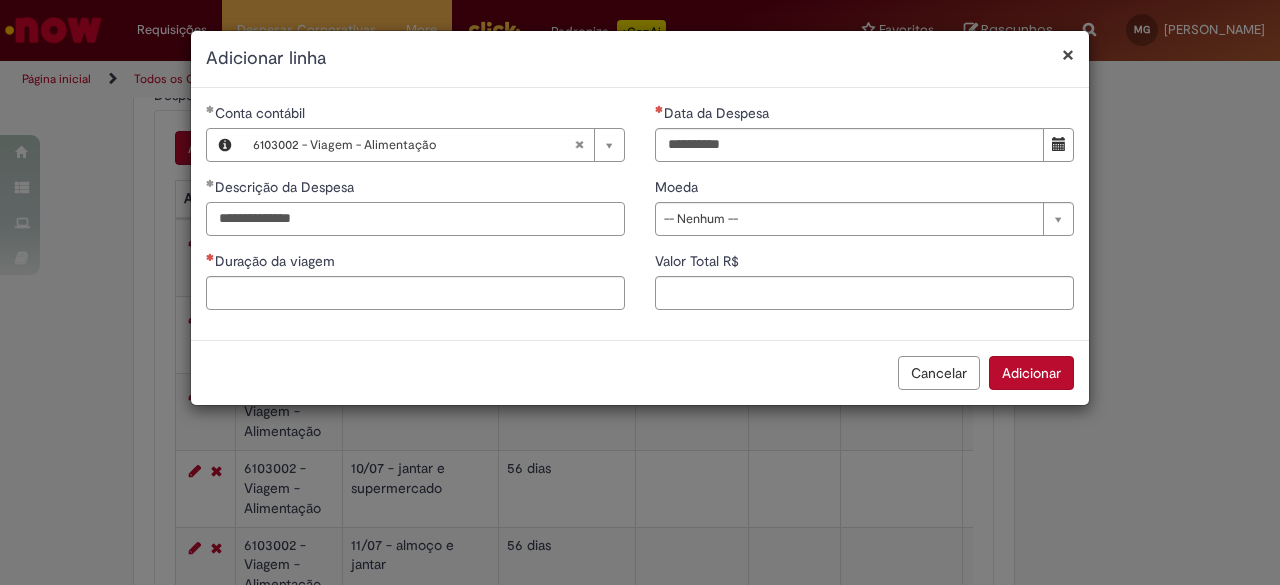 type on "**********" 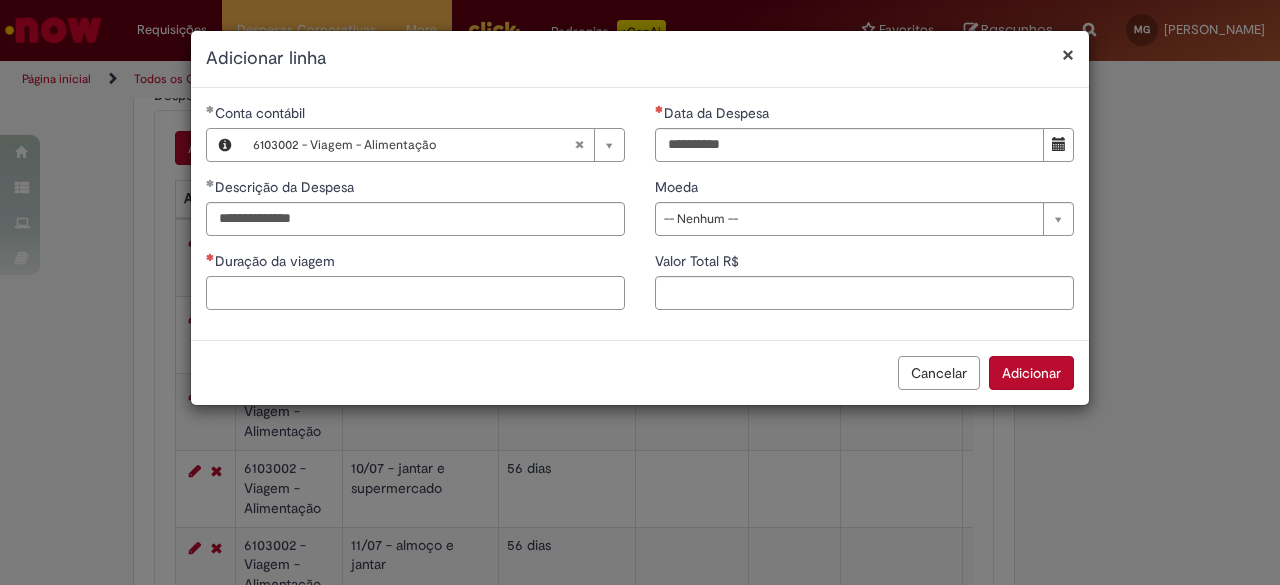 click on "Duração da viagem" at bounding box center (415, 293) 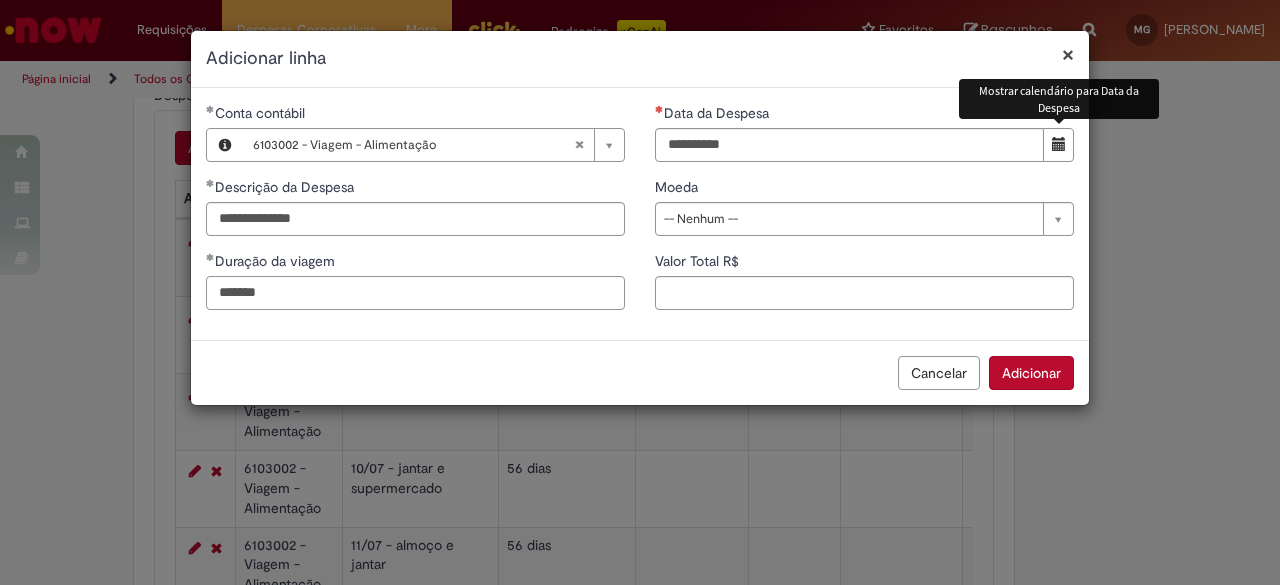 type on "*******" 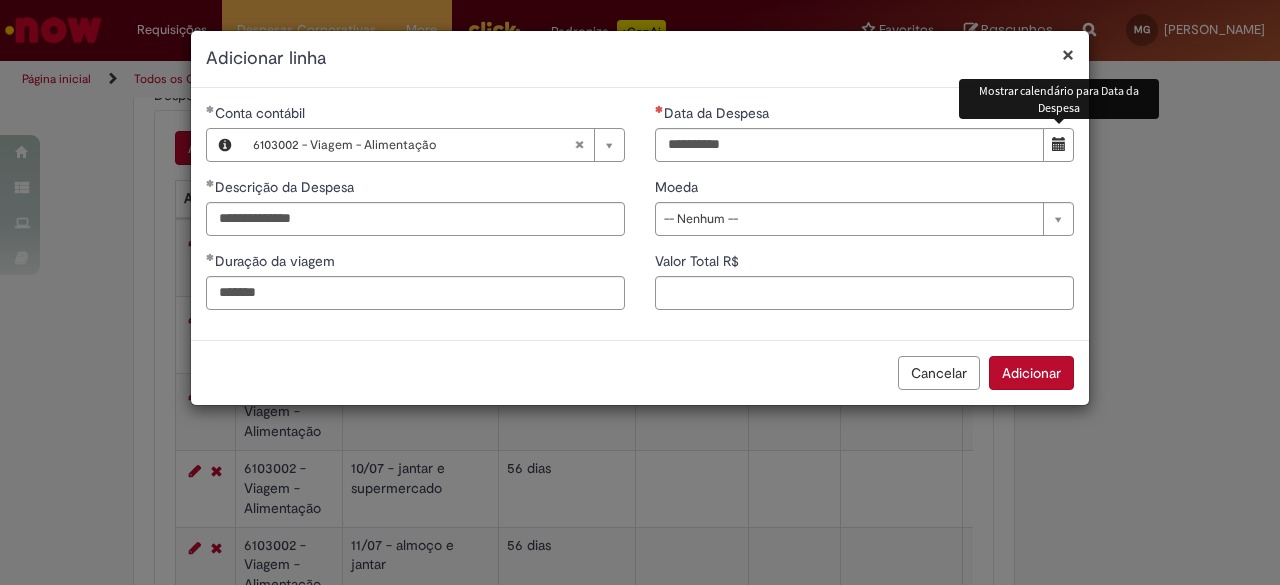 click at bounding box center (1059, 144) 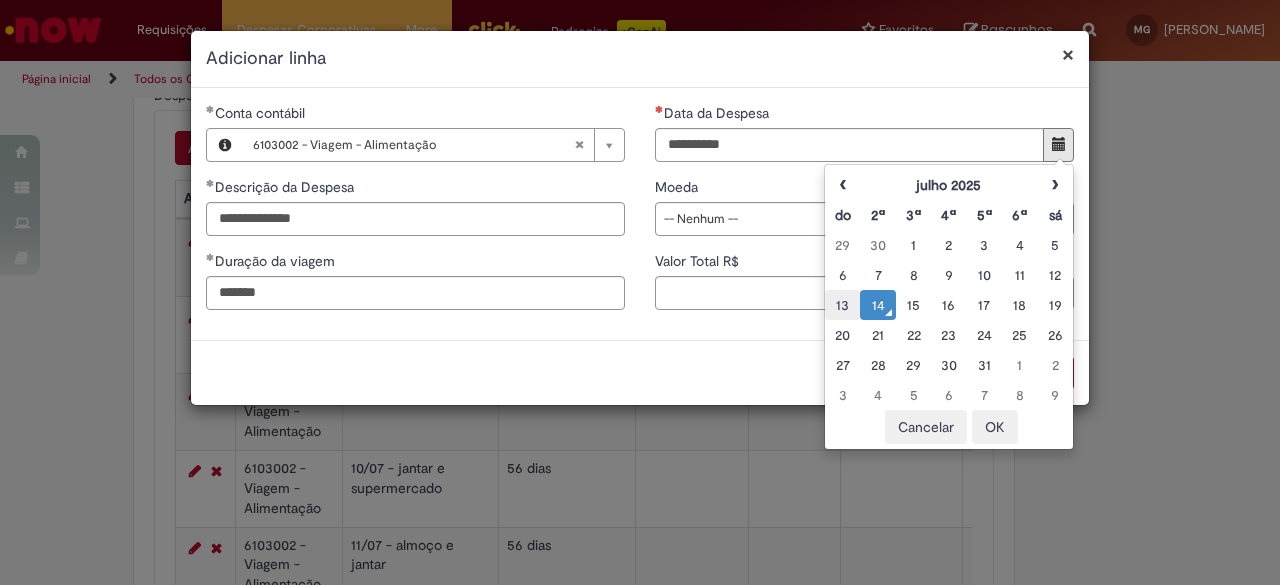 click on "13" at bounding box center (842, 305) 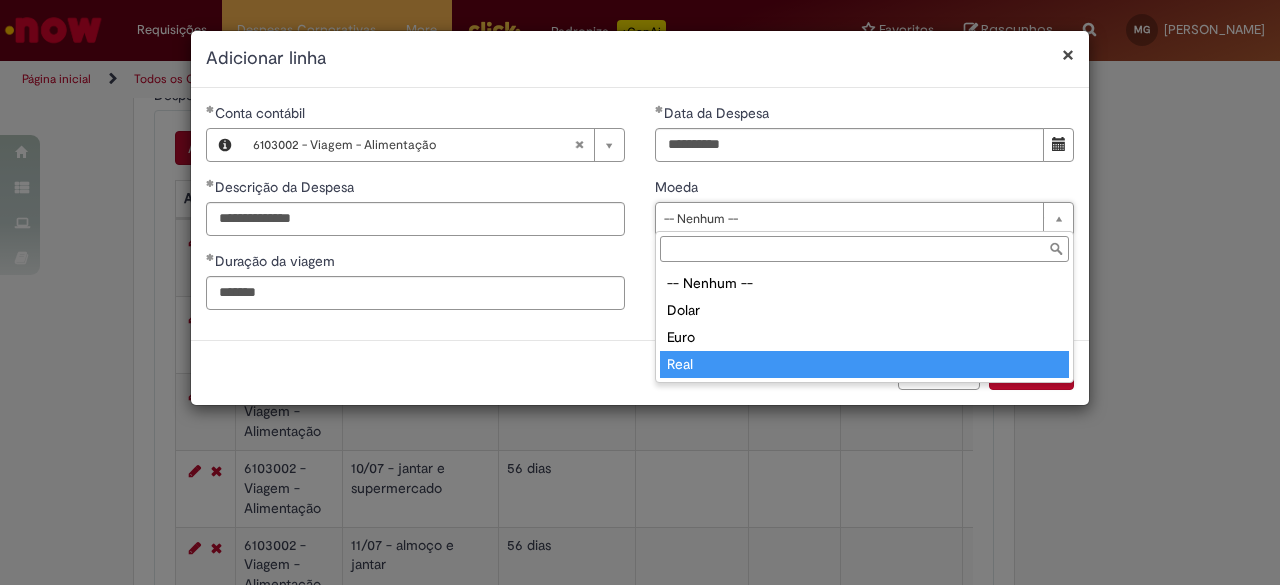 type on "****" 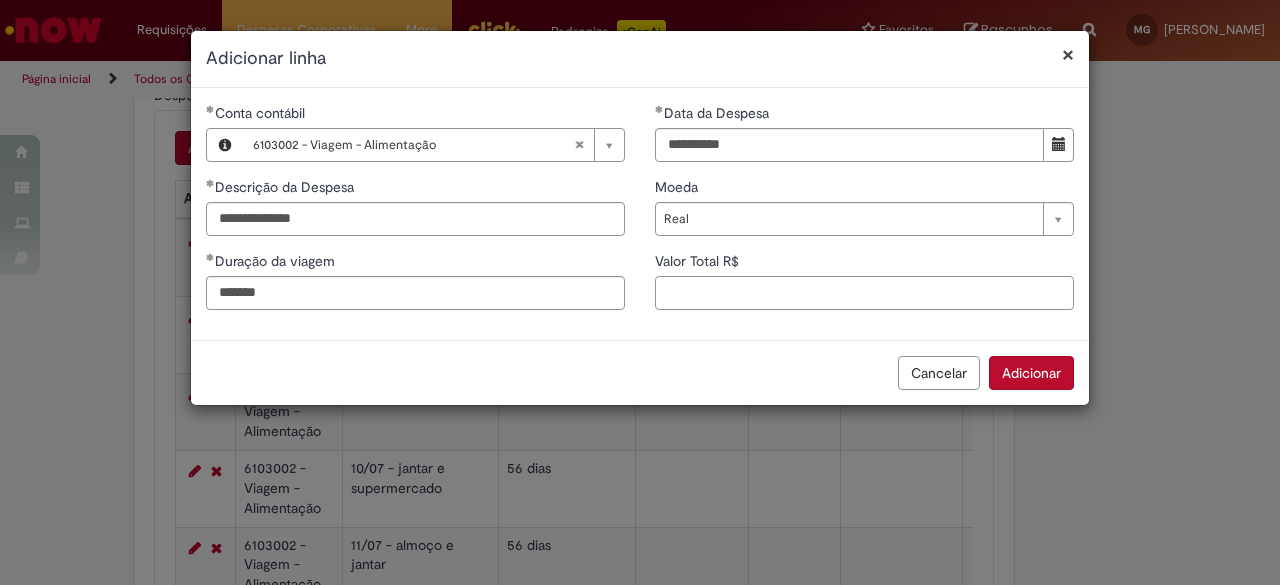 click on "Valor Total R$" at bounding box center (864, 293) 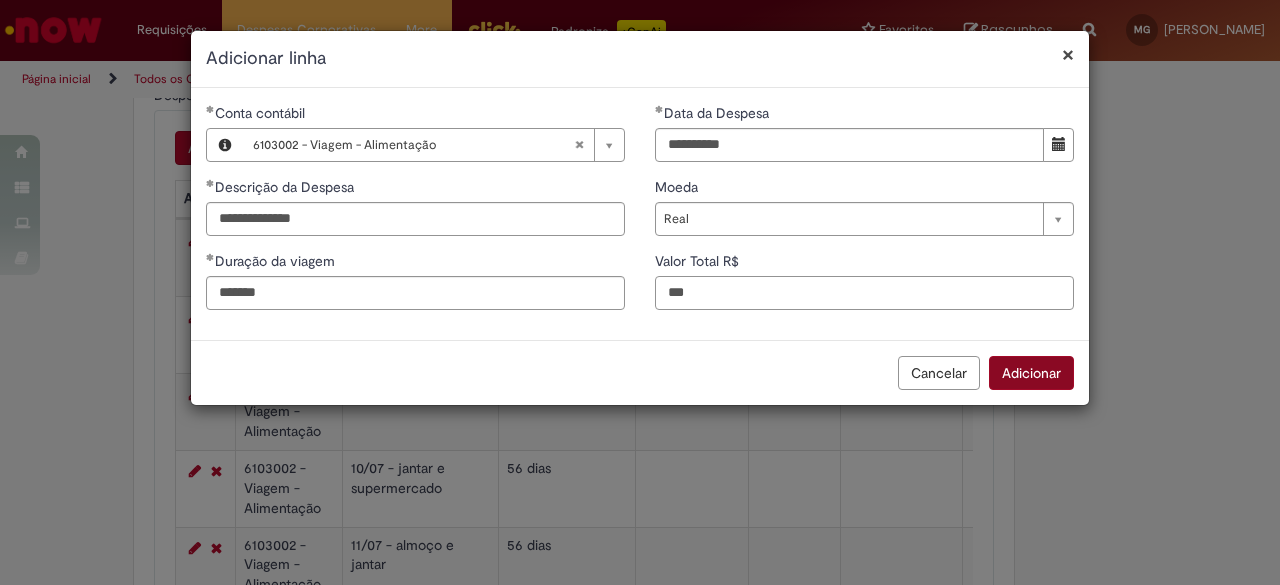 type on "***" 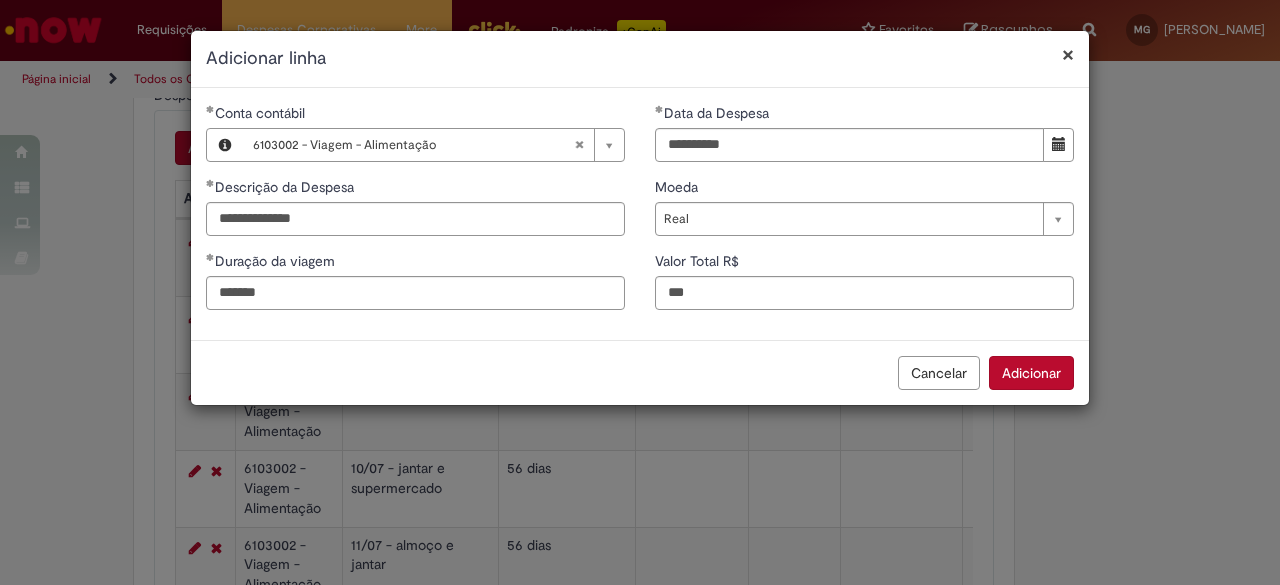 click on "Adicionar" at bounding box center [1031, 373] 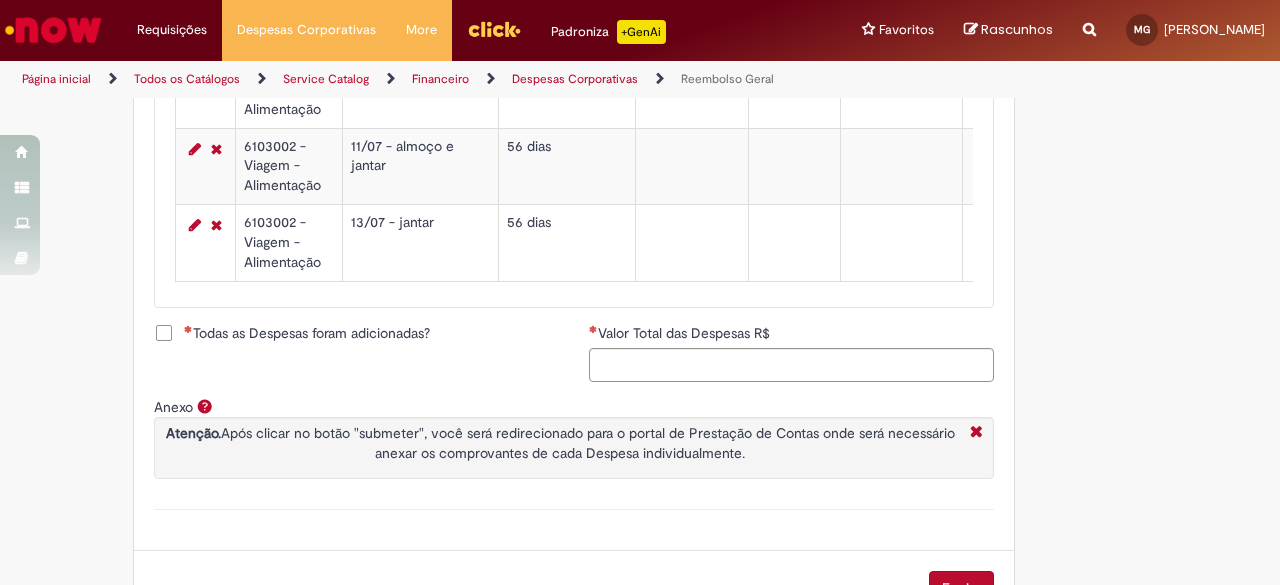 scroll, scrollTop: 1242, scrollLeft: 0, axis: vertical 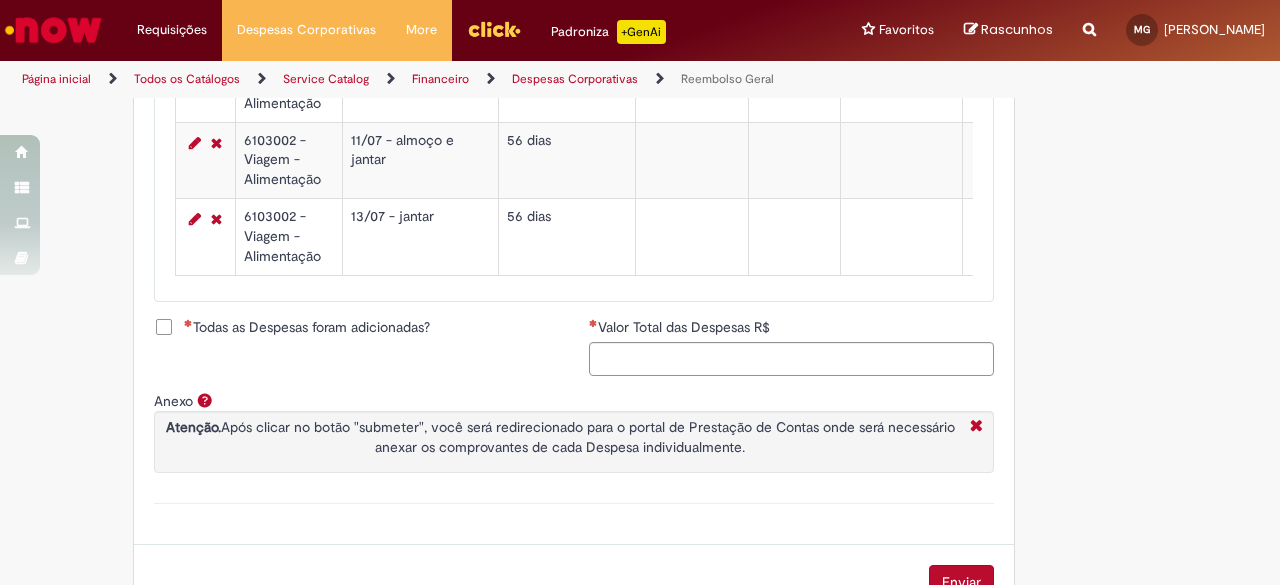 click on "Todas as Despesas foram adicionadas?" at bounding box center [307, 327] 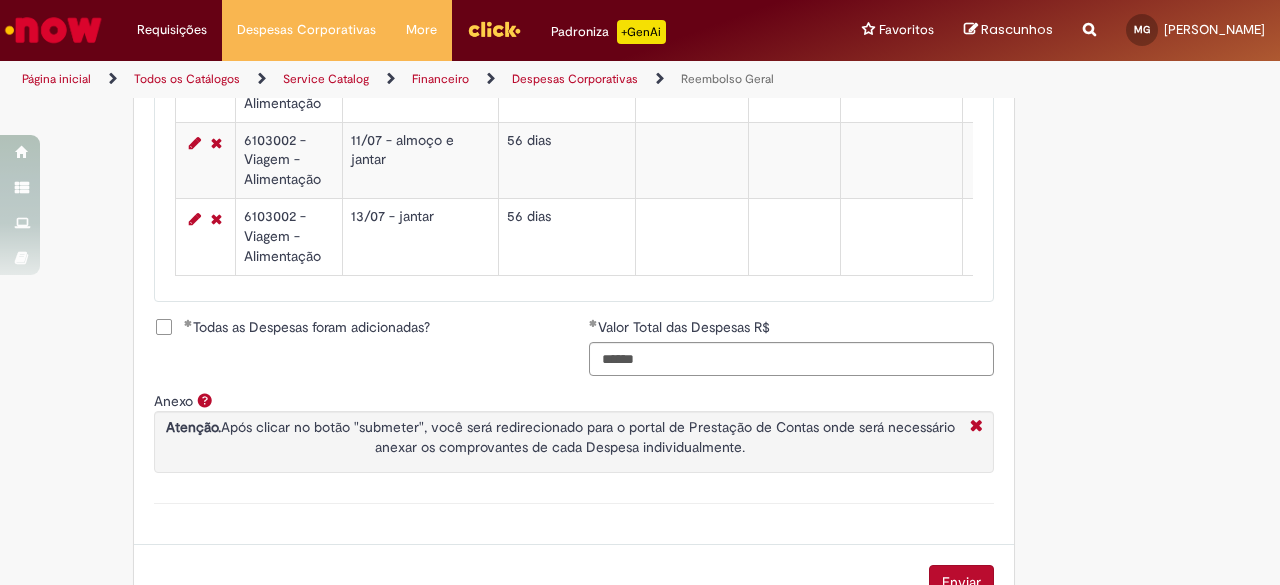scroll, scrollTop: 1326, scrollLeft: 0, axis: vertical 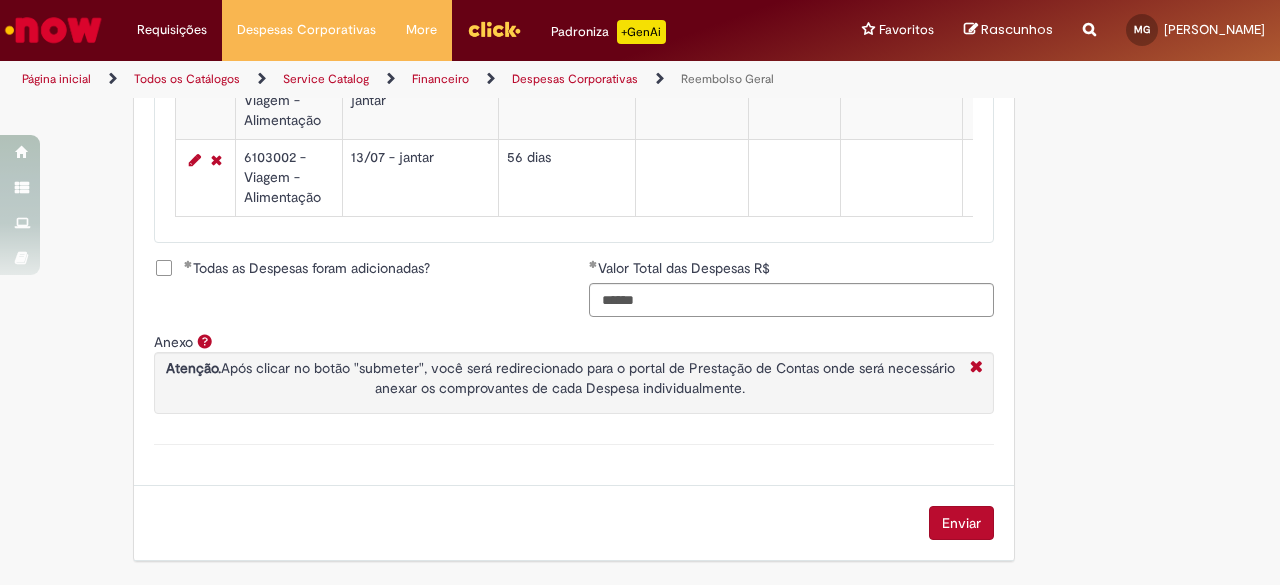 click on "Enviar" at bounding box center [961, 523] 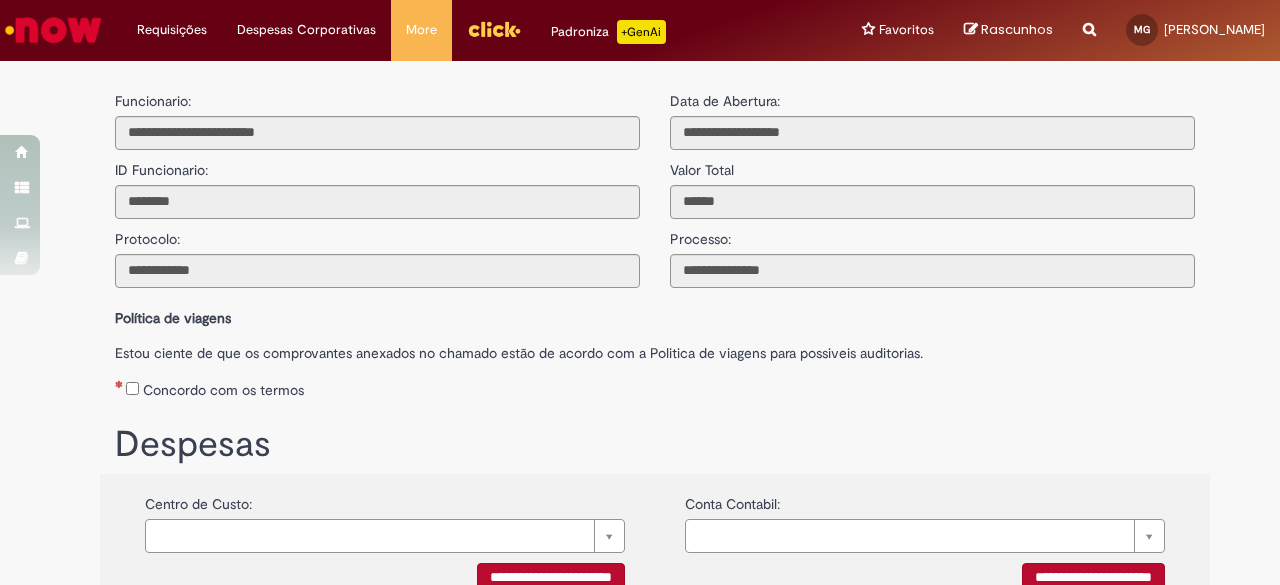 scroll, scrollTop: 0, scrollLeft: 0, axis: both 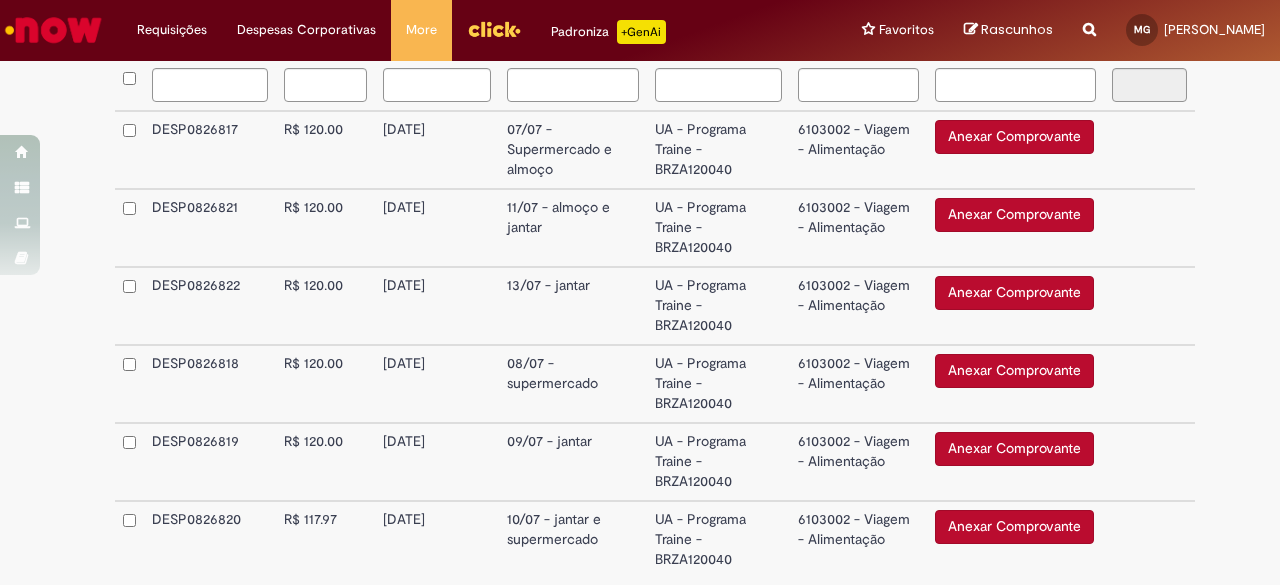 click on "Anexar Comprovante" at bounding box center (1014, 371) 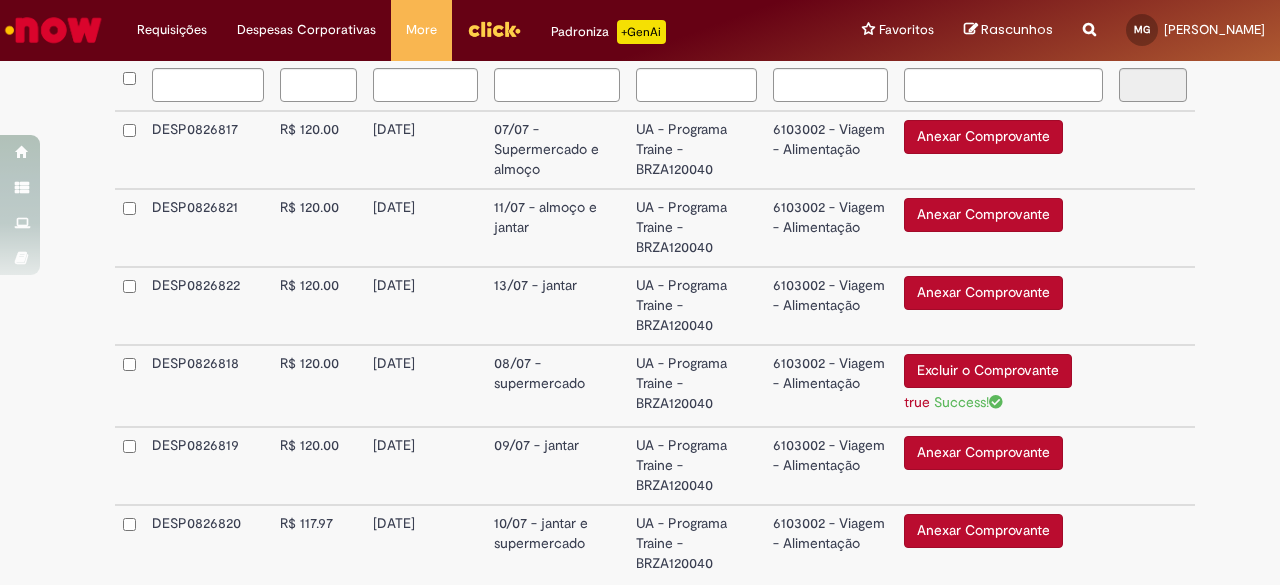 scroll, scrollTop: 625, scrollLeft: 0, axis: vertical 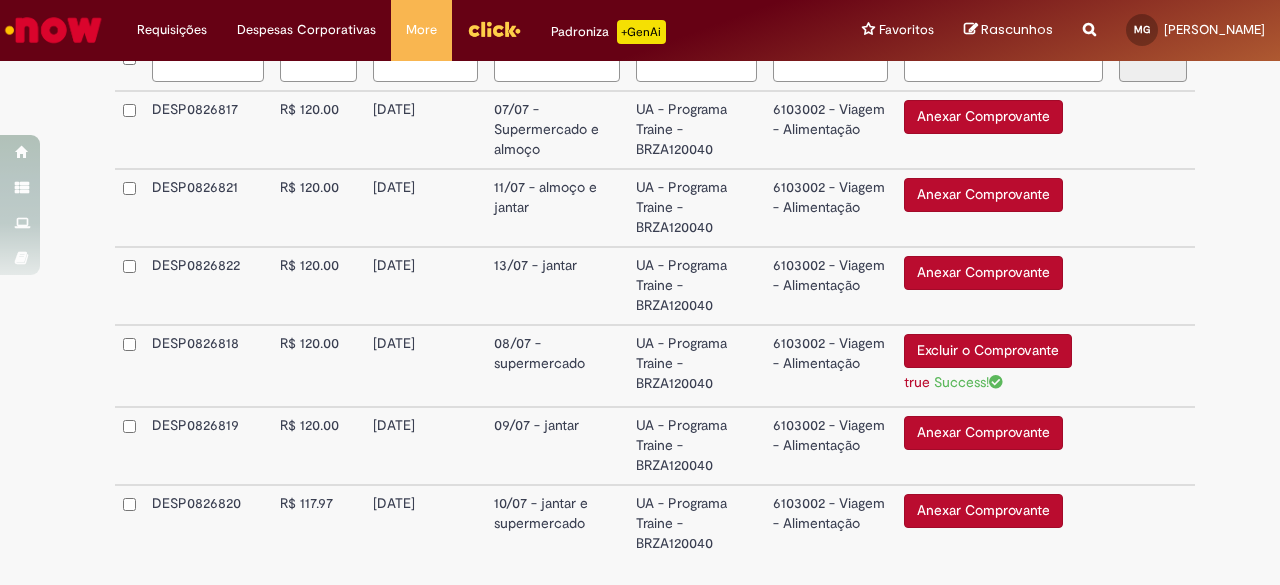 click on "Anexar Comprovante" at bounding box center [983, 117] 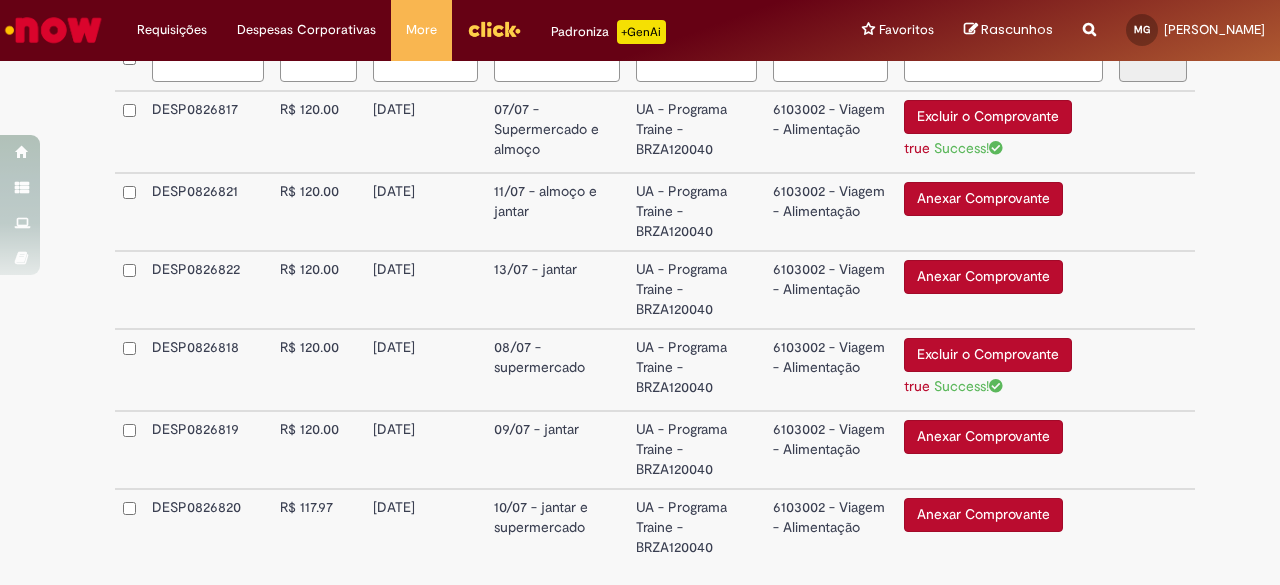 click on "Anexar Comprovante" at bounding box center [983, 199] 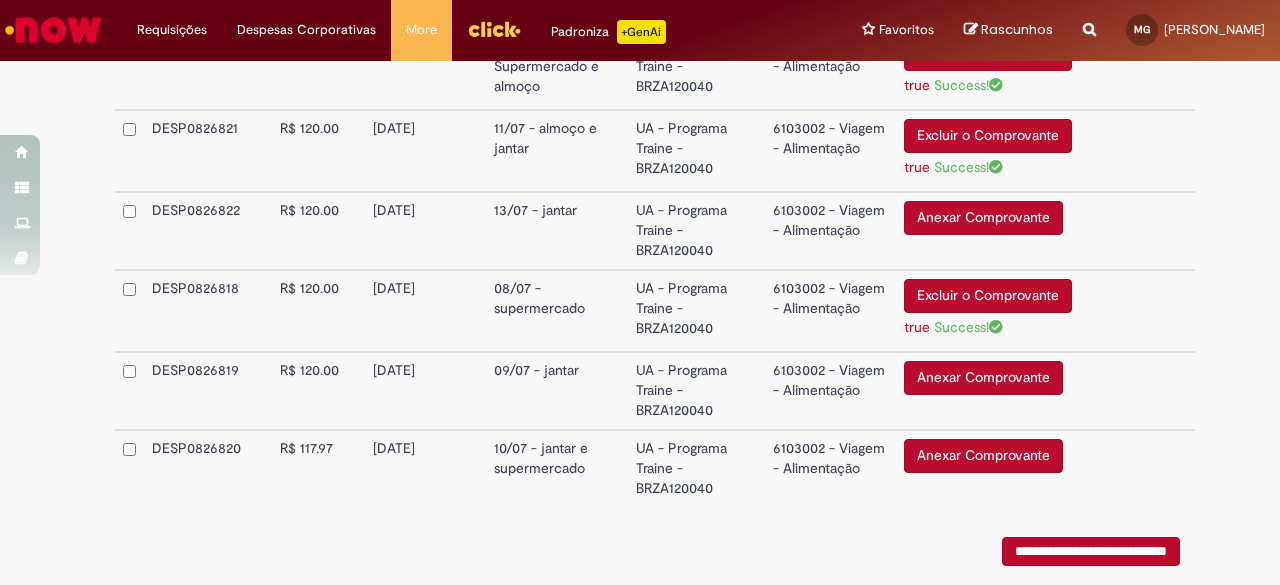scroll, scrollTop: 690, scrollLeft: 0, axis: vertical 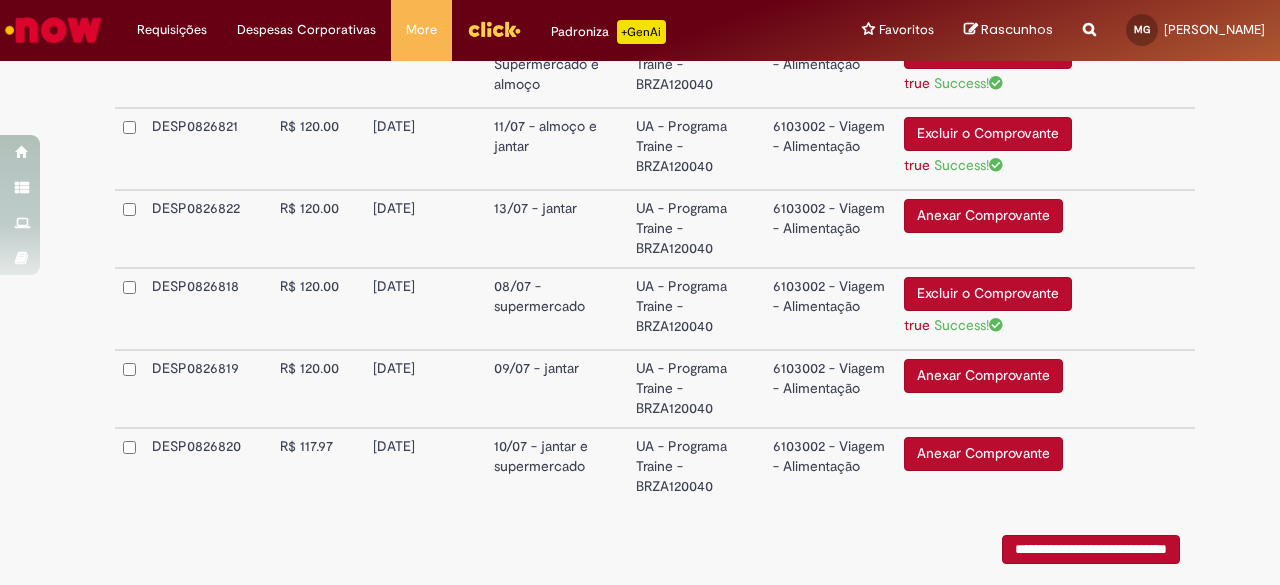 click on "Anexar Comprovante" at bounding box center [983, 454] 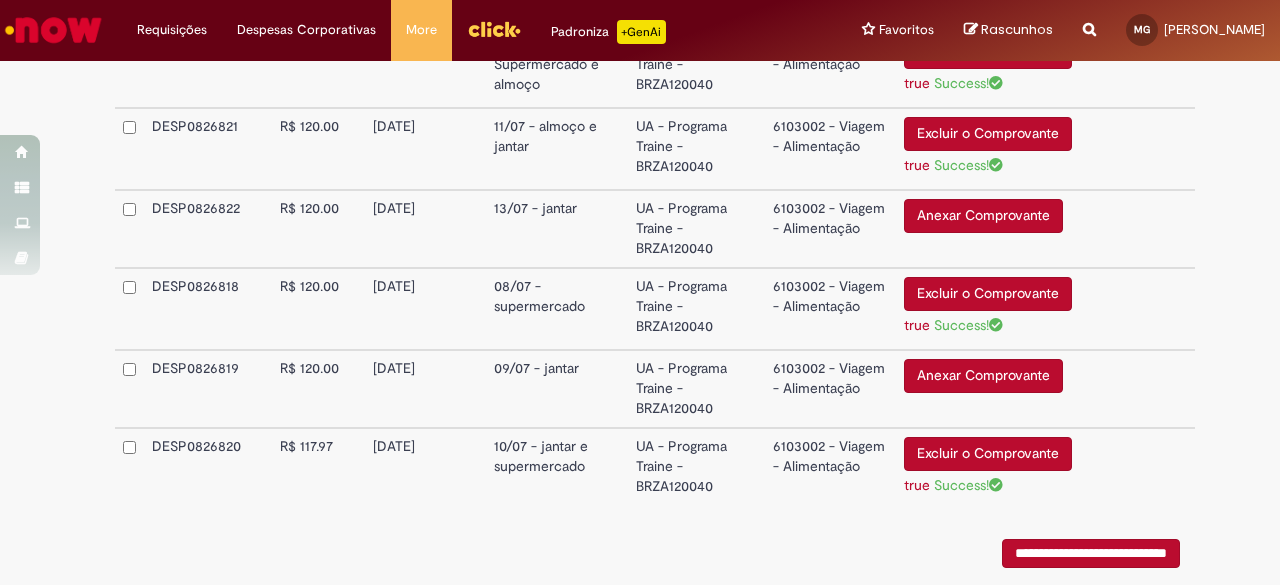 click on "DESP0826820" at bounding box center [208, 468] 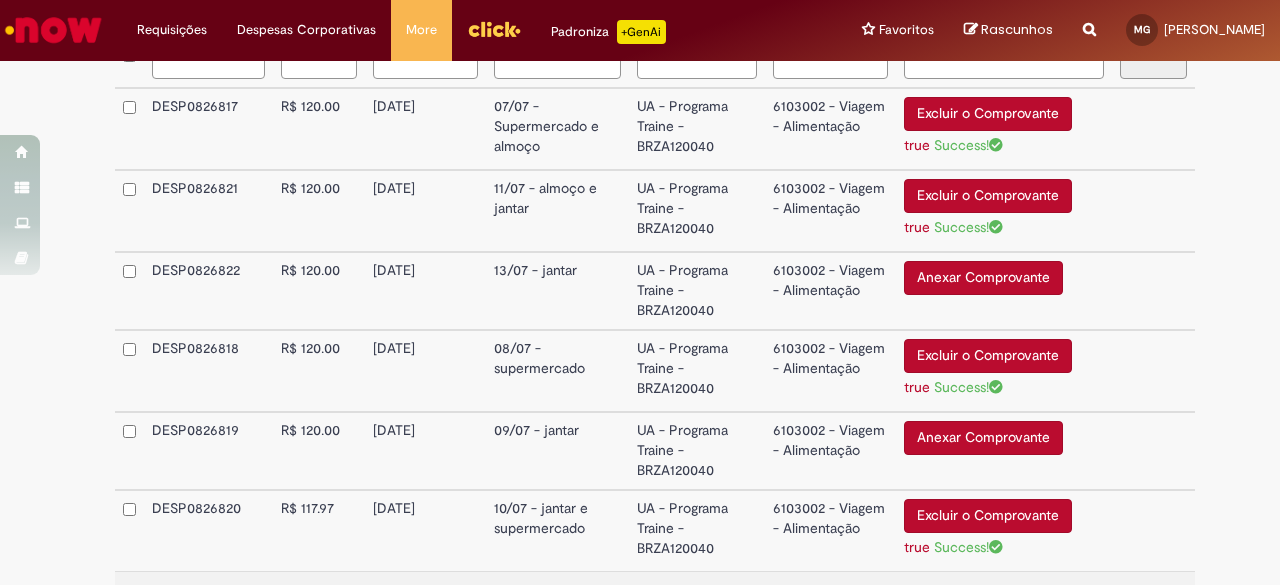 scroll, scrollTop: 627, scrollLeft: 0, axis: vertical 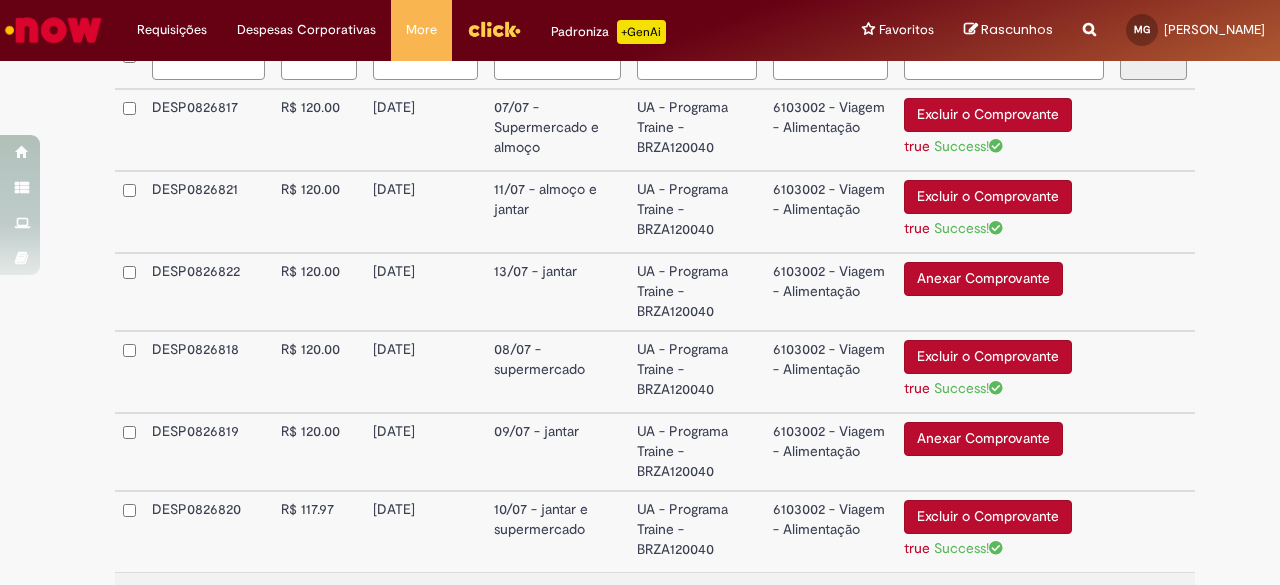 click on "Anexar Comprovante" at bounding box center (983, 279) 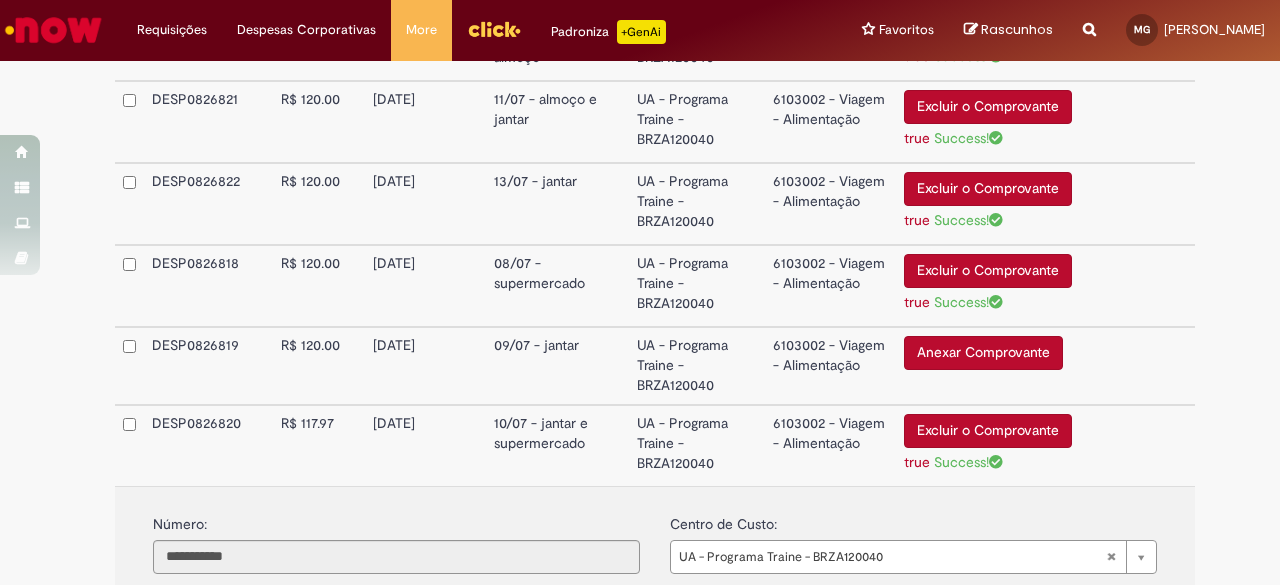 scroll, scrollTop: 715, scrollLeft: 0, axis: vertical 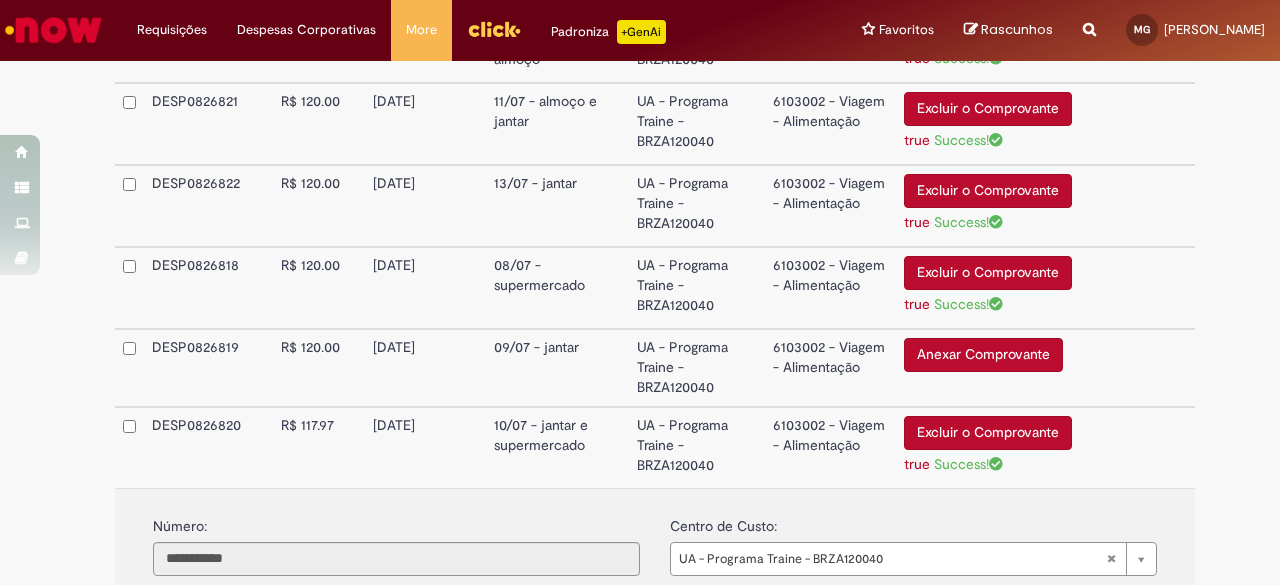 click on "Anexar Comprovante" at bounding box center (983, 355) 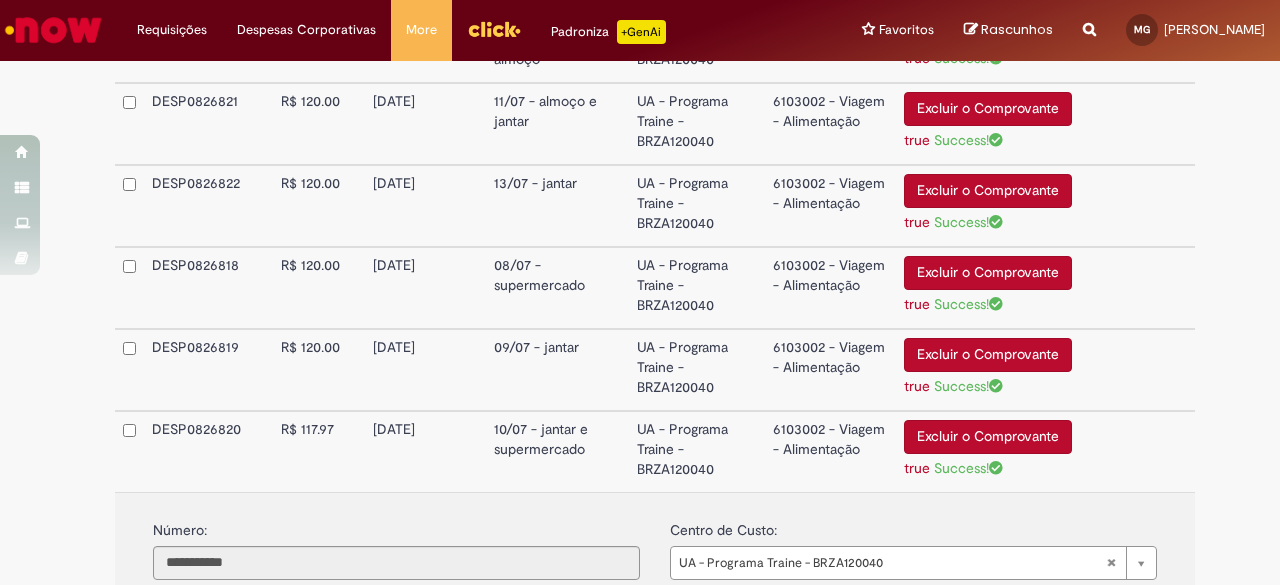 click on "R$ 120.00" at bounding box center [319, 370] 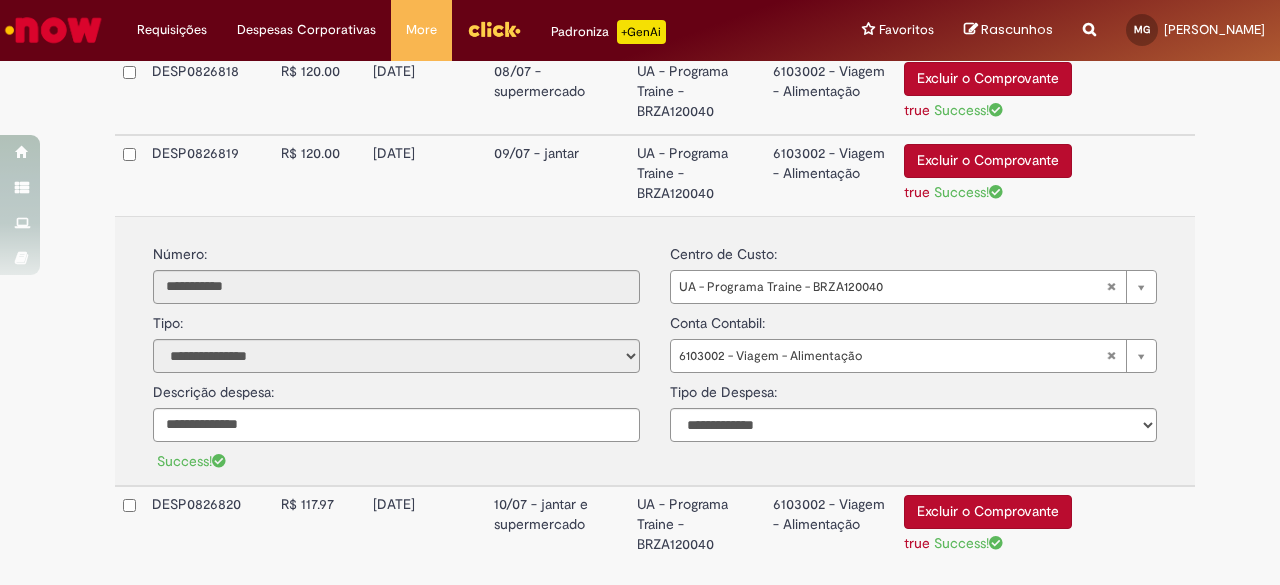 scroll, scrollTop: 910, scrollLeft: 0, axis: vertical 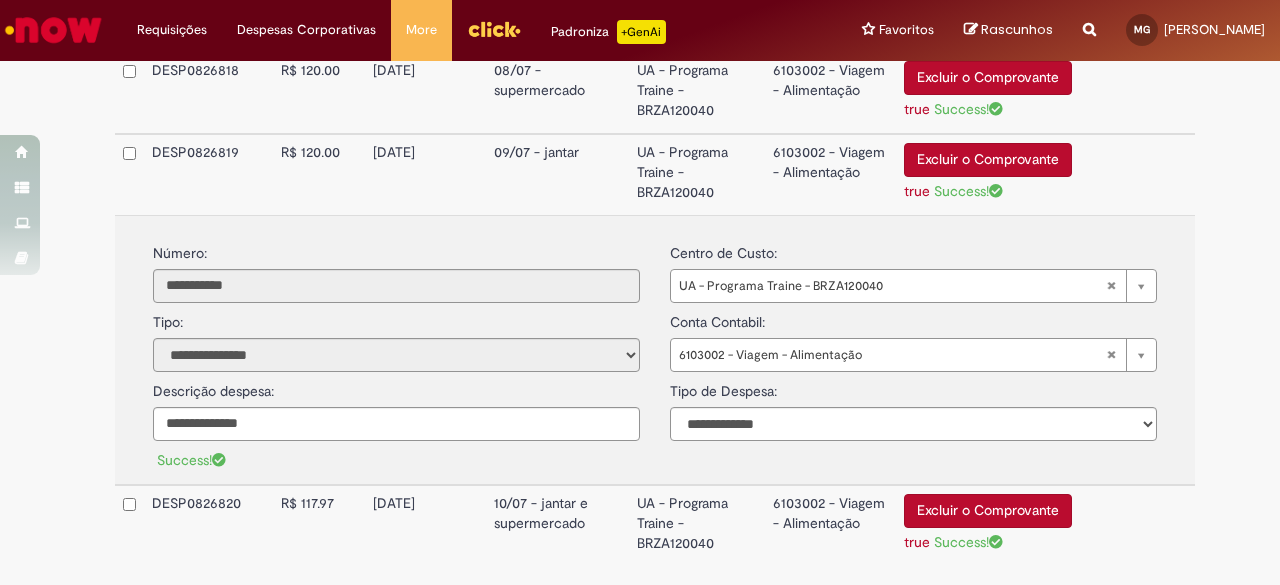 click on "Excluir o Comprovante" at bounding box center (988, 160) 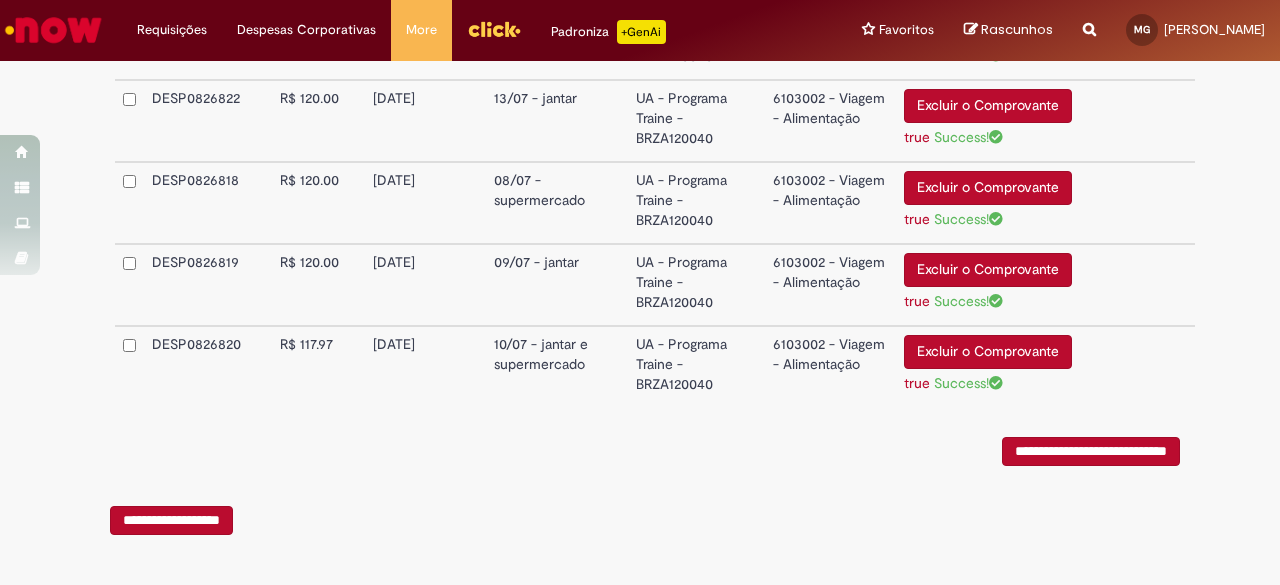 scroll, scrollTop: 800, scrollLeft: 0, axis: vertical 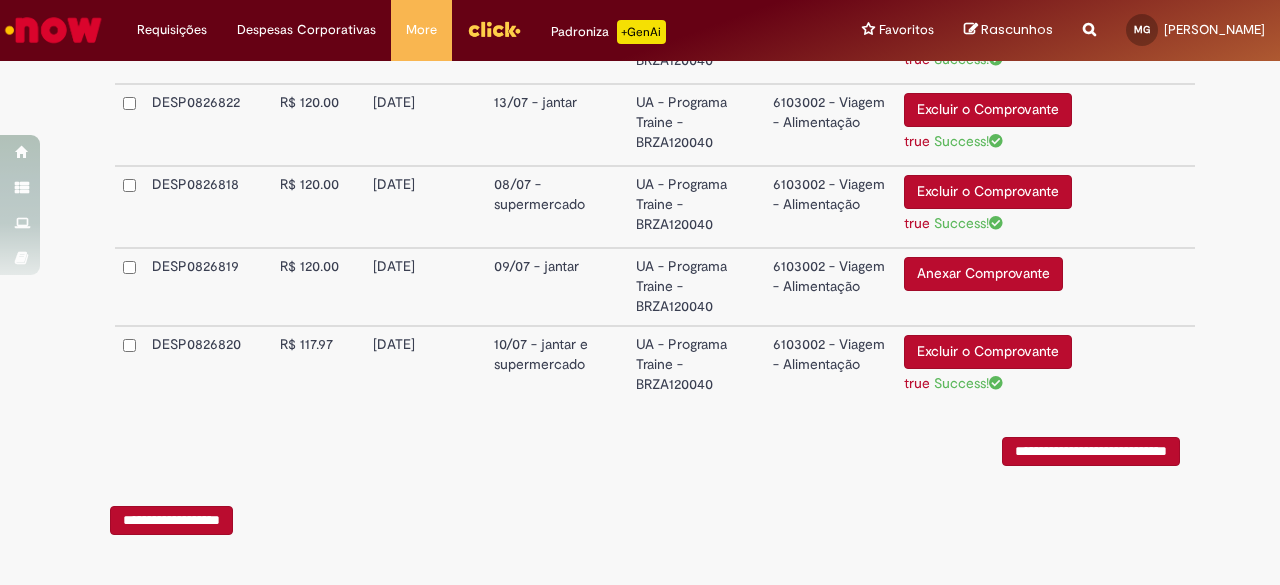 click on "R$ 117.97" at bounding box center [318, 366] 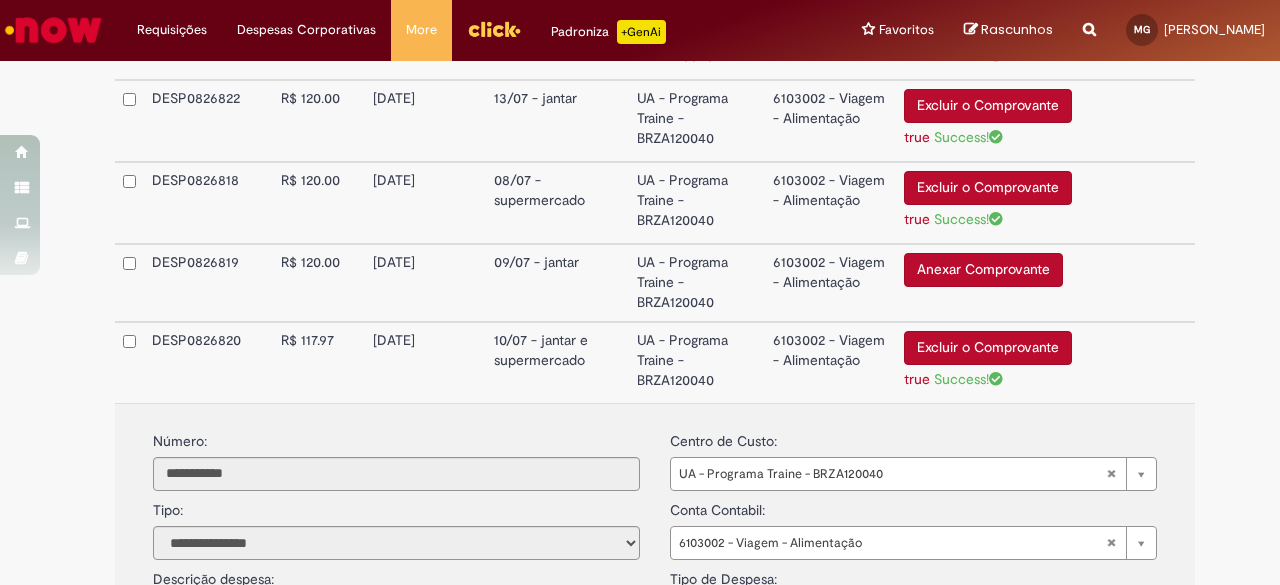 click on "Anexar Comprovante" at bounding box center (983, 270) 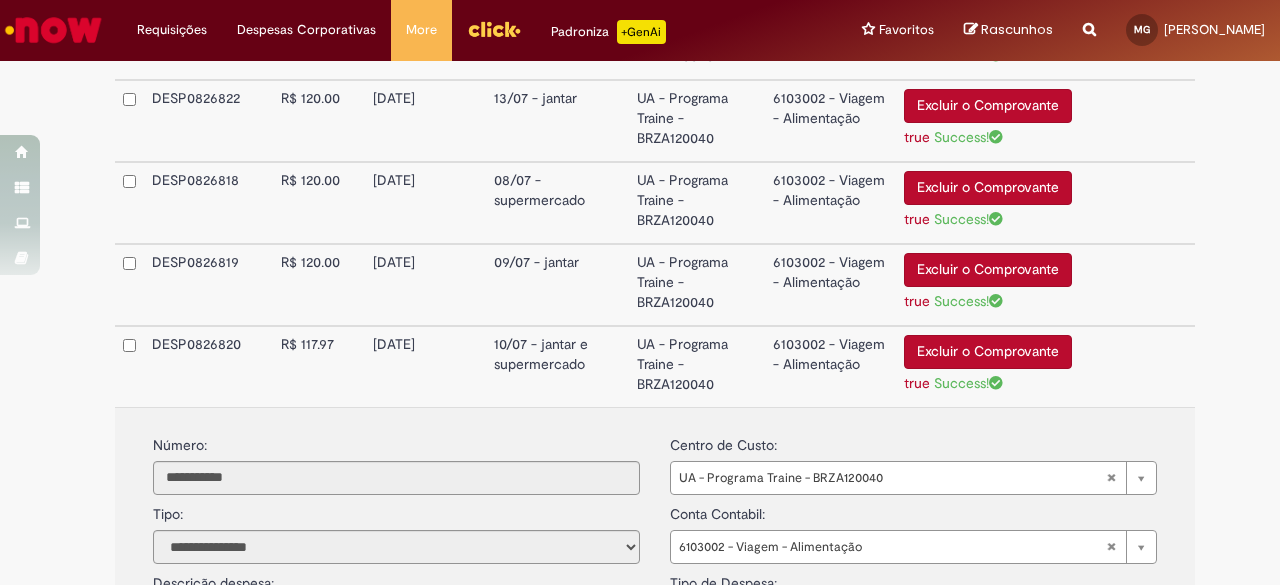 scroll, scrollTop: 1072, scrollLeft: 0, axis: vertical 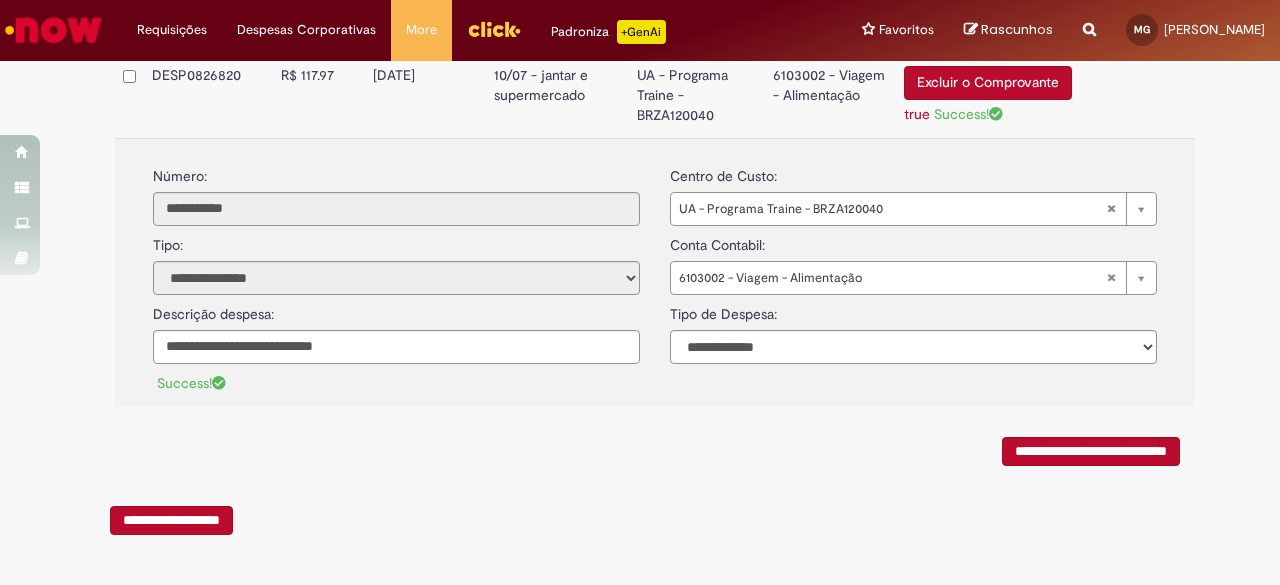 click on "**********" at bounding box center [655, 446] 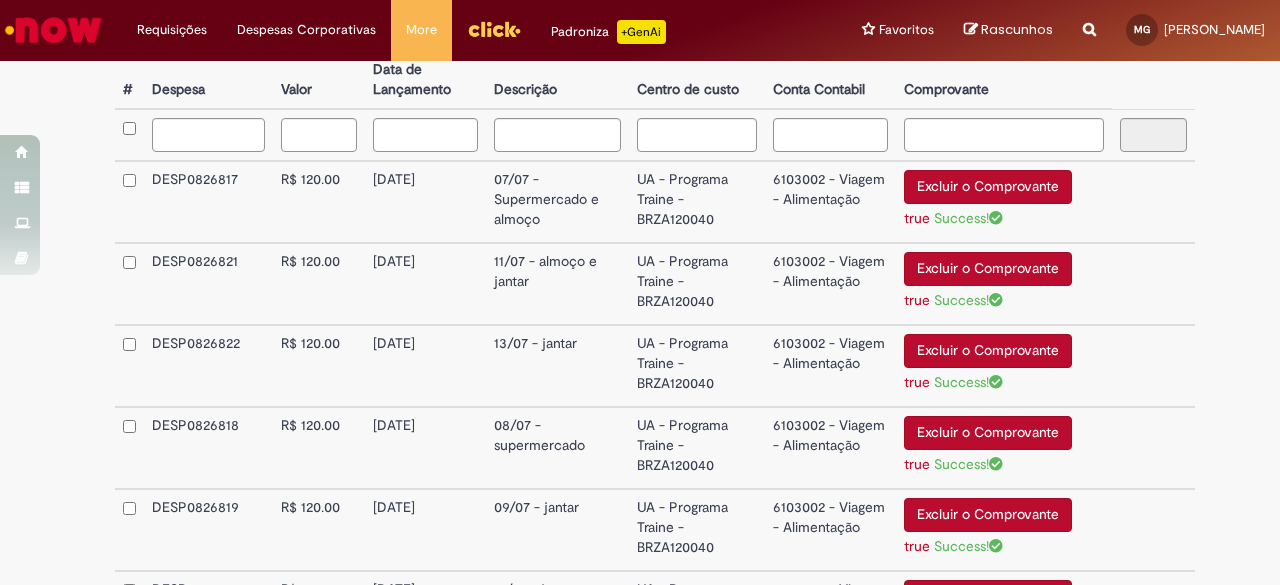 scroll, scrollTop: 1072, scrollLeft: 0, axis: vertical 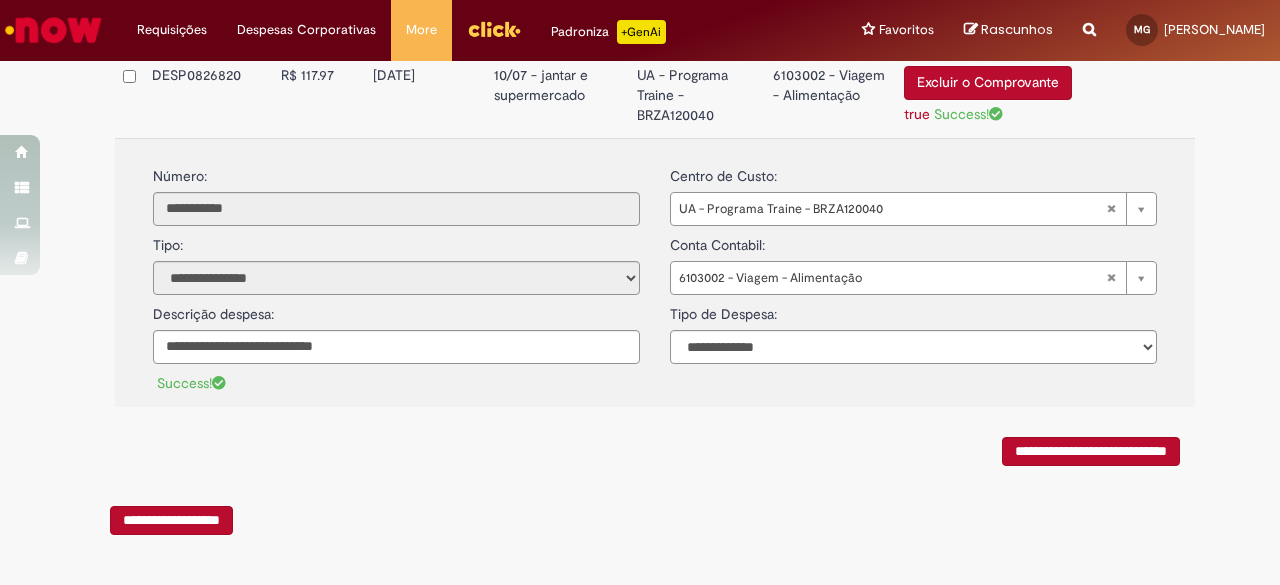 click on "**********" at bounding box center (1091, 451) 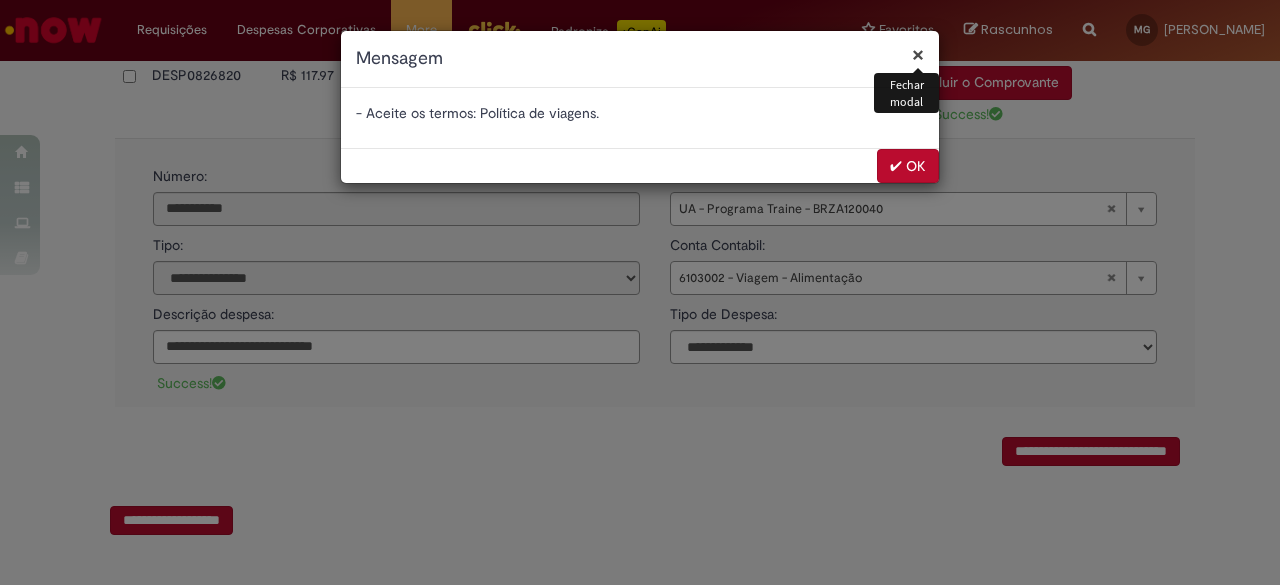 click on "✔ OK" at bounding box center [908, 166] 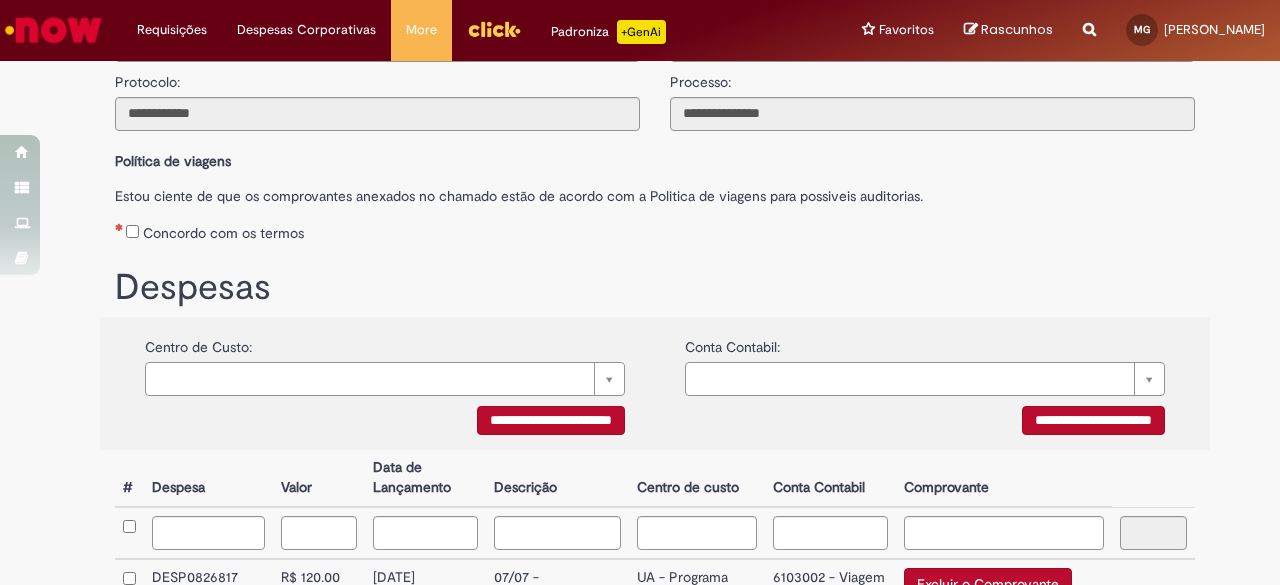 scroll, scrollTop: 154, scrollLeft: 0, axis: vertical 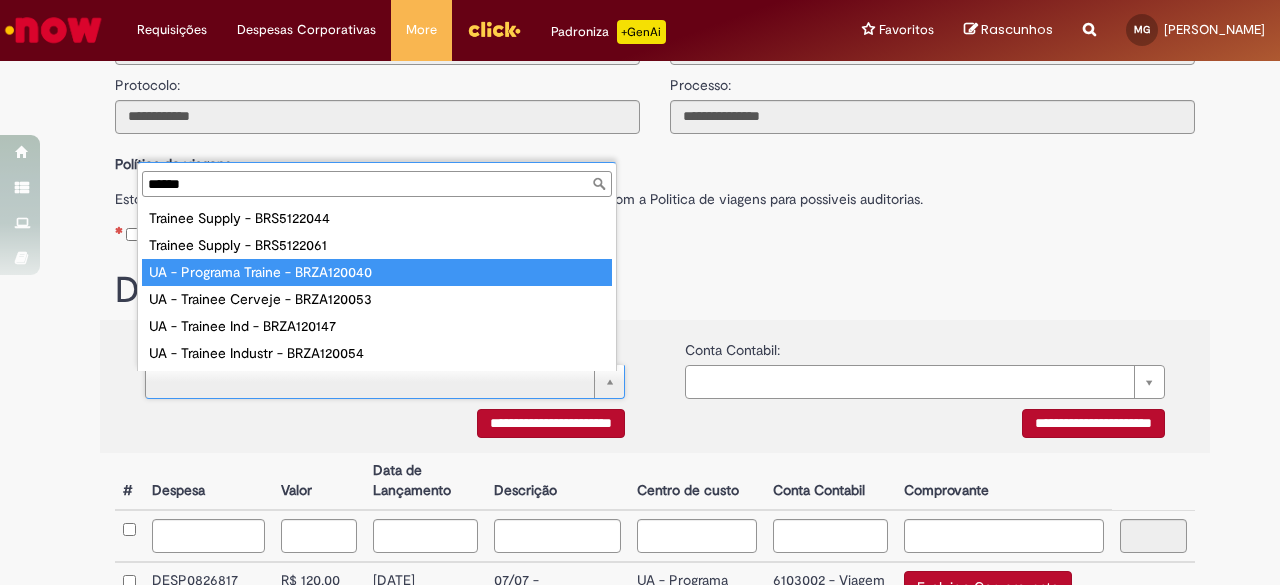 type on "******" 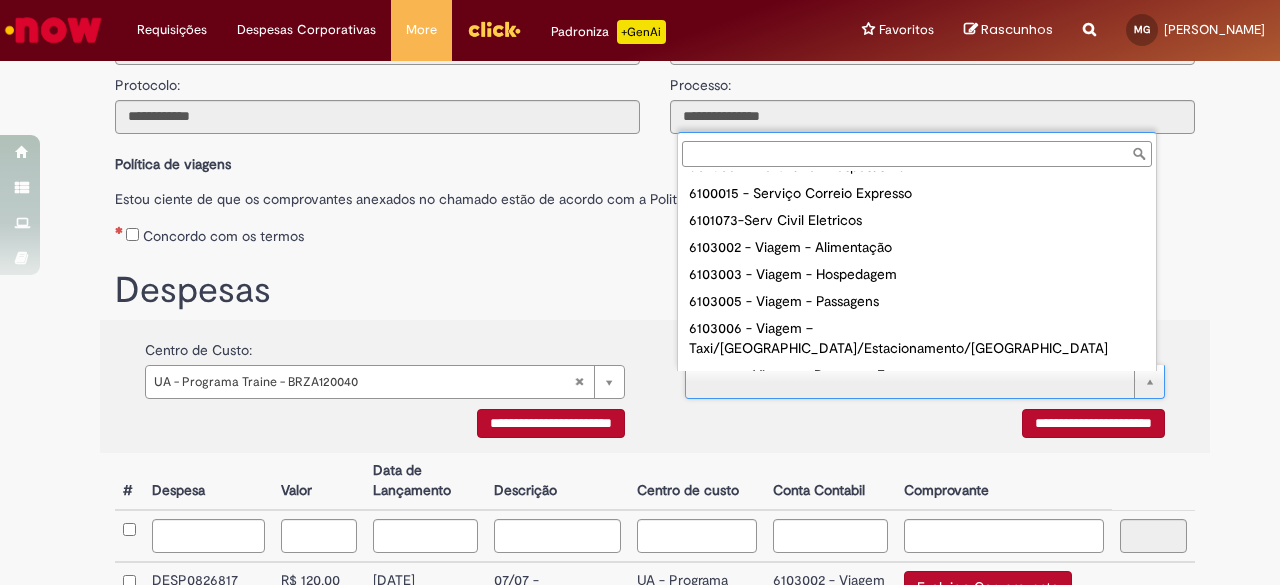 scroll, scrollTop: 456, scrollLeft: 0, axis: vertical 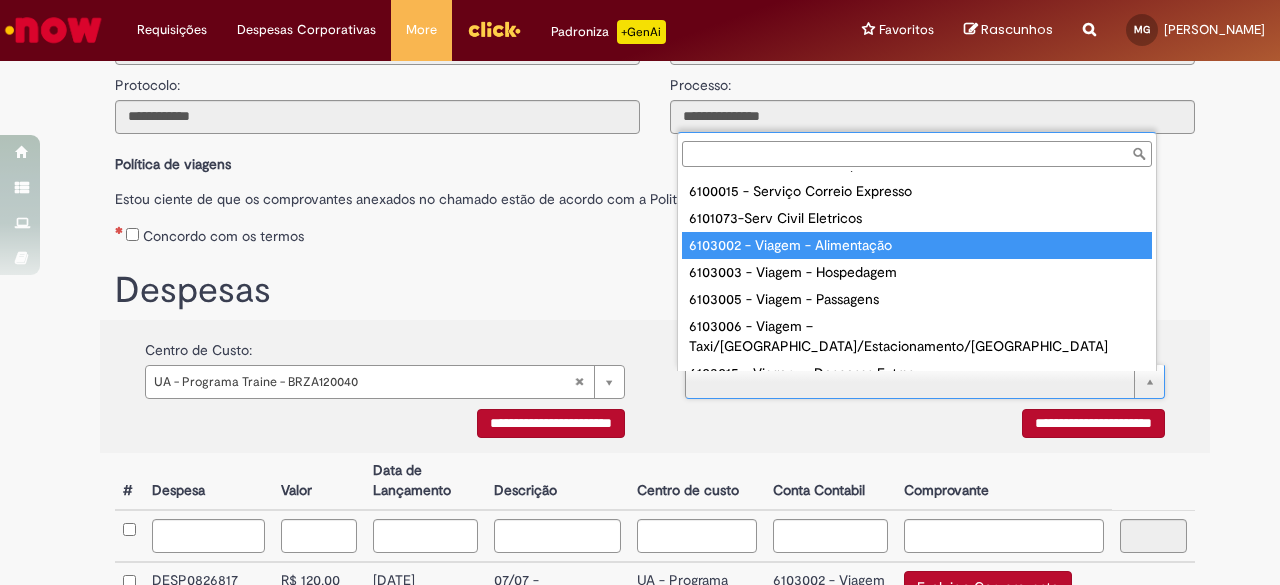type on "**********" 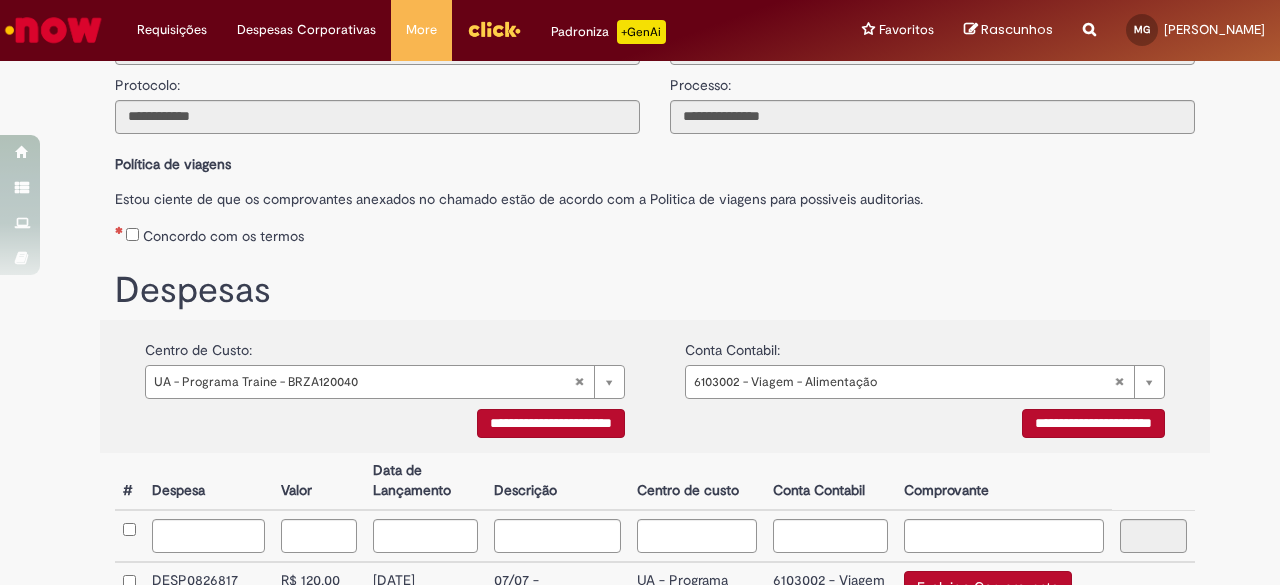 click on "**********" at bounding box center (925, 426) 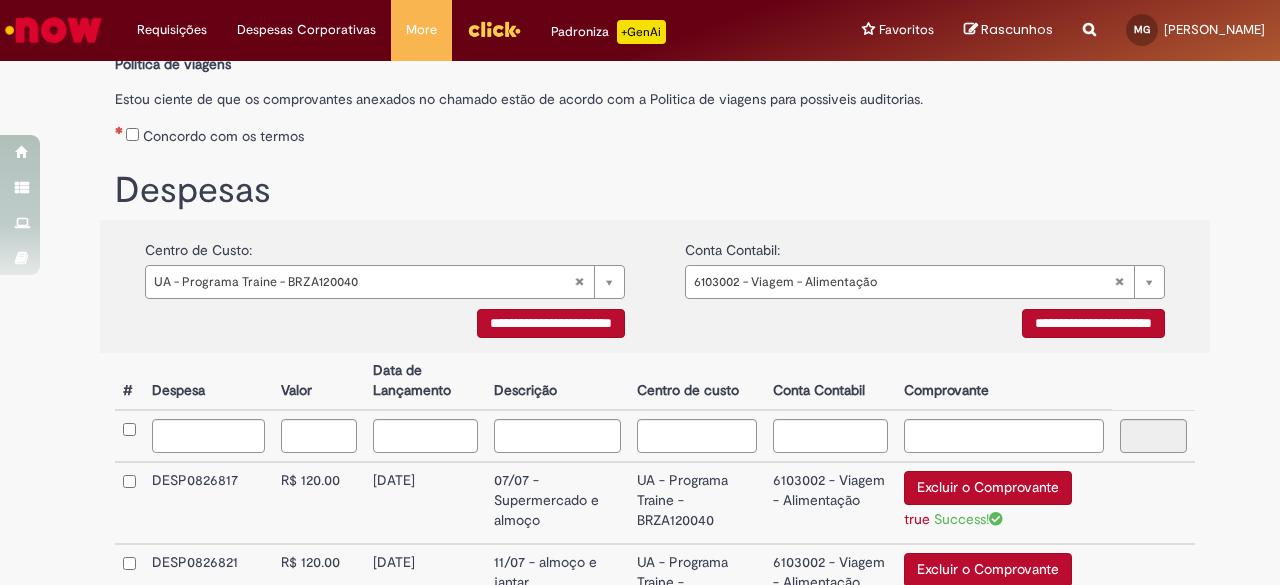 scroll, scrollTop: 203, scrollLeft: 0, axis: vertical 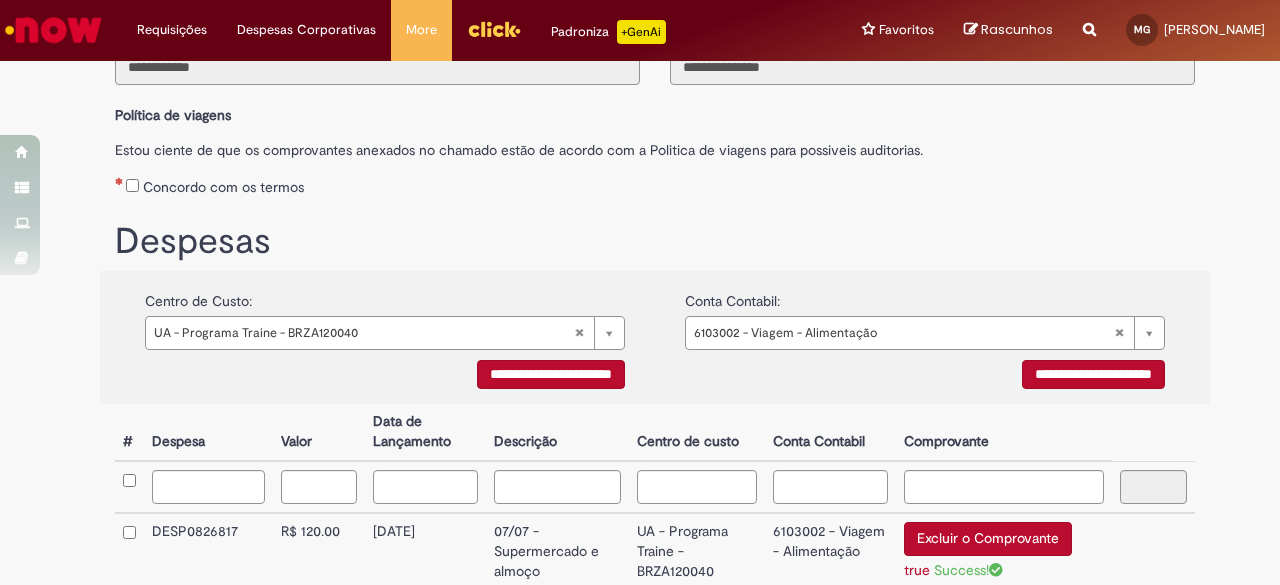 click on "**********" at bounding box center (1093, 374) 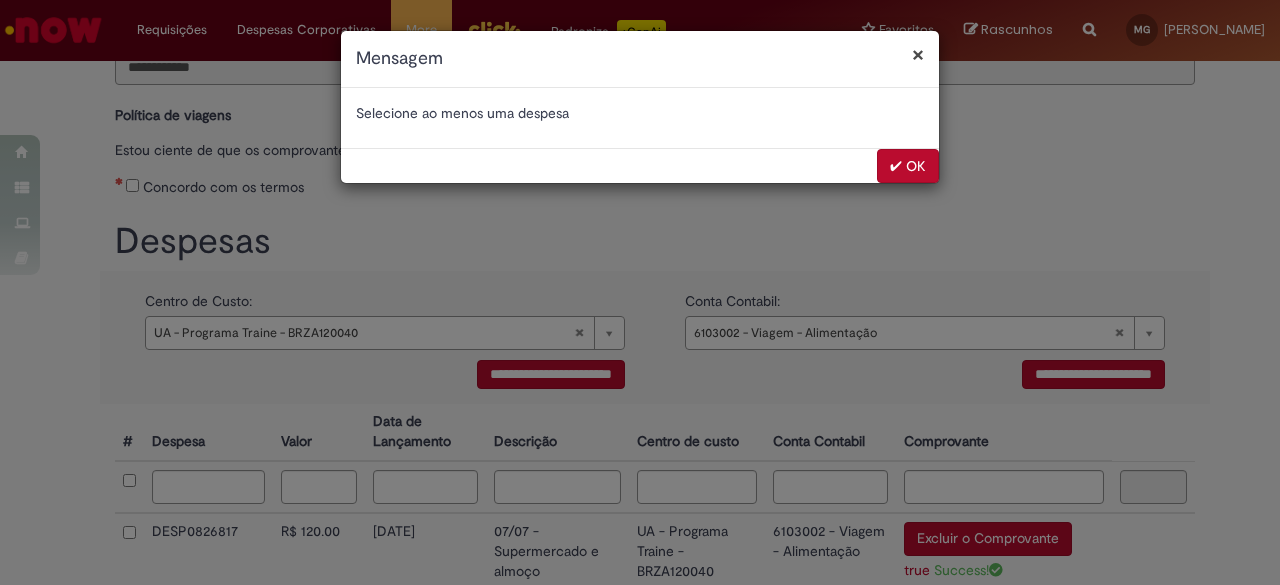 click on "✔ OK" at bounding box center (908, 166) 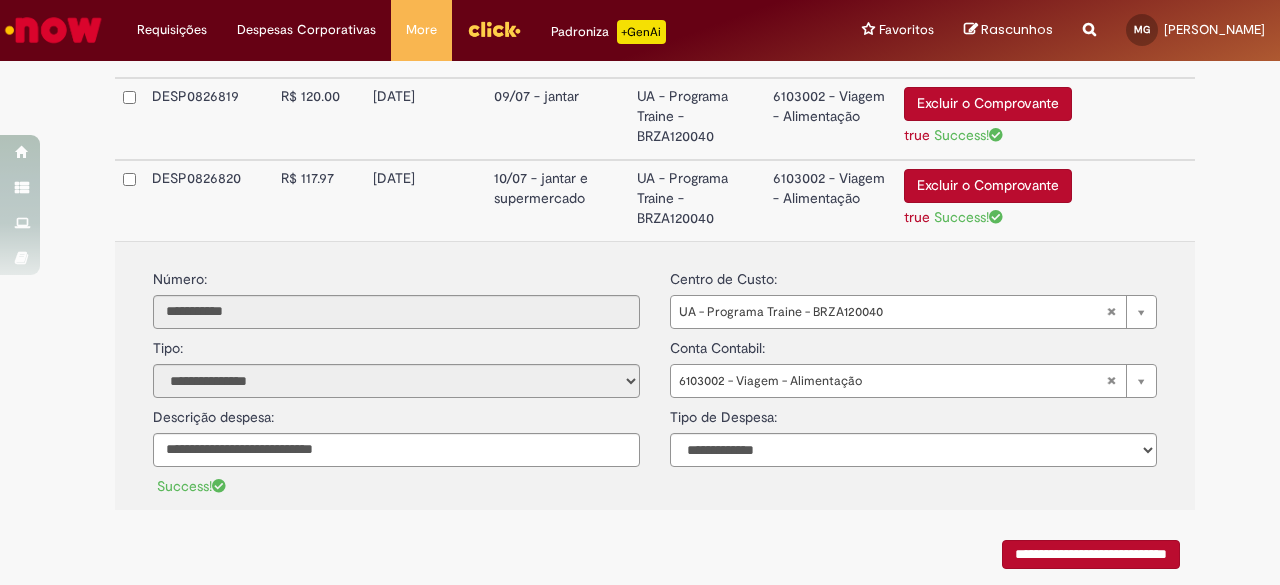 scroll, scrollTop: 1072, scrollLeft: 0, axis: vertical 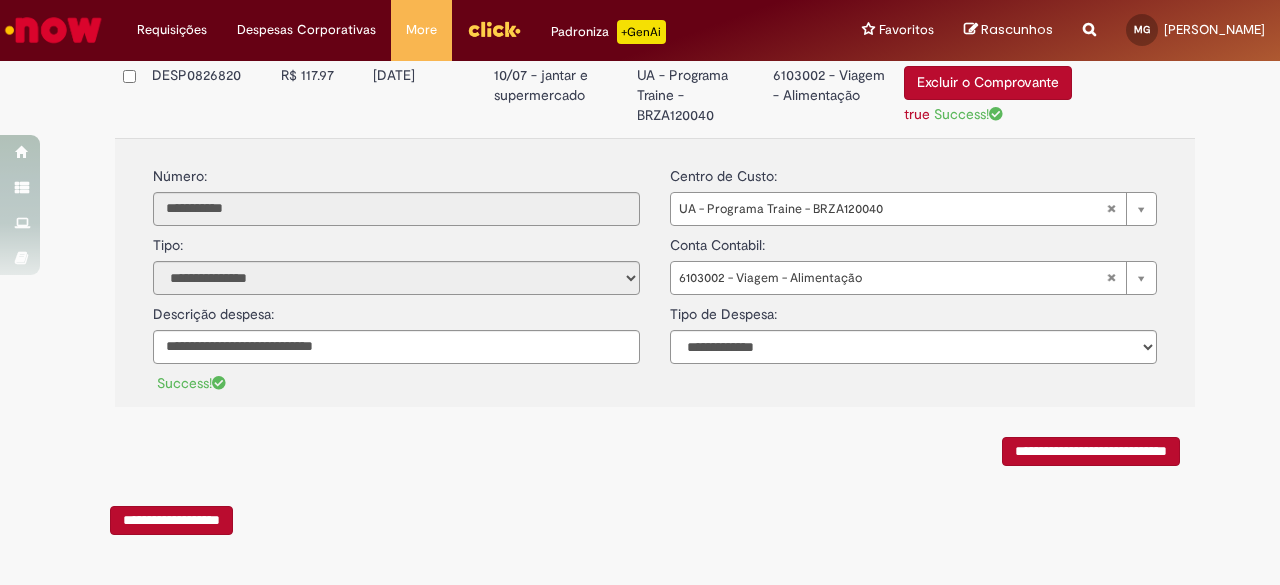 click on "**********" at bounding box center (1091, 451) 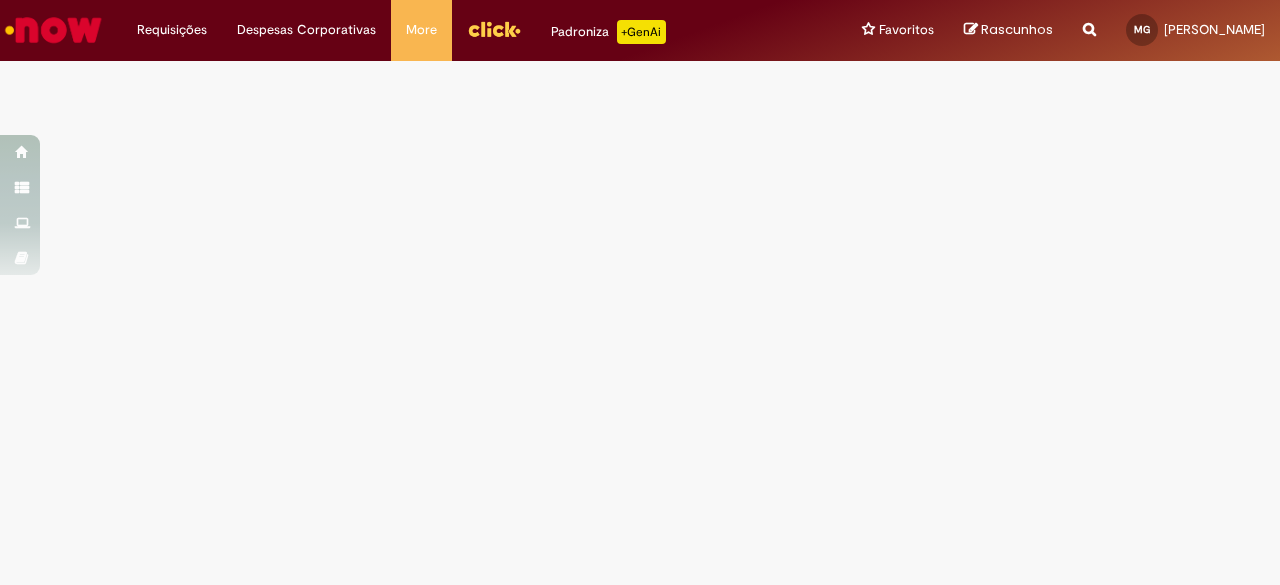 scroll, scrollTop: 0, scrollLeft: 0, axis: both 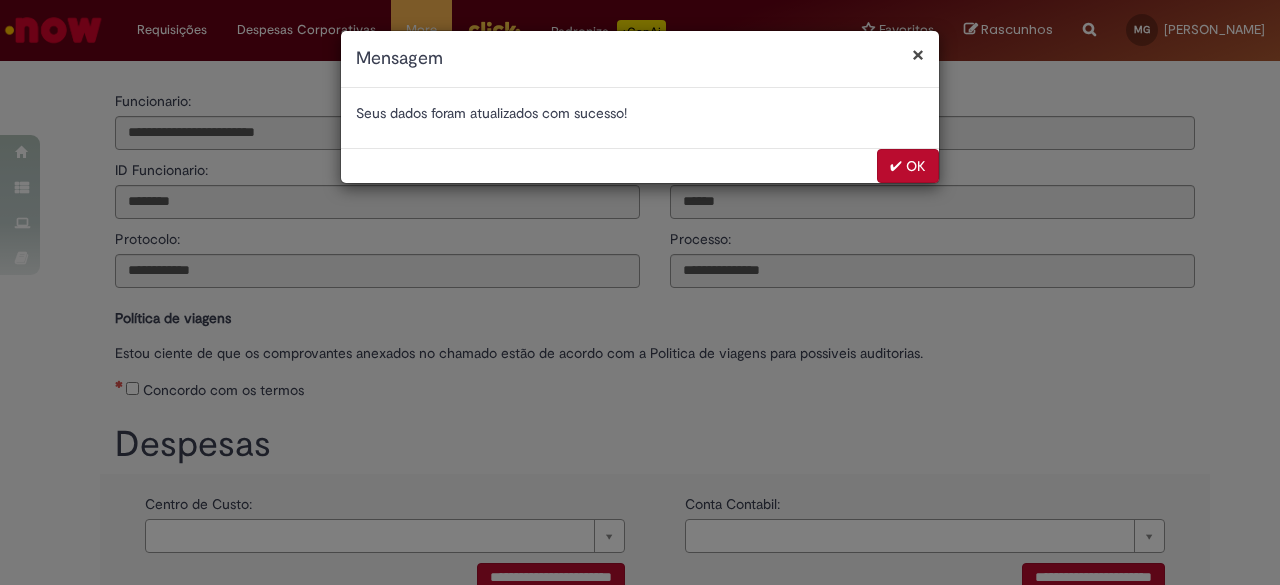 click on "✔ OK" at bounding box center (908, 166) 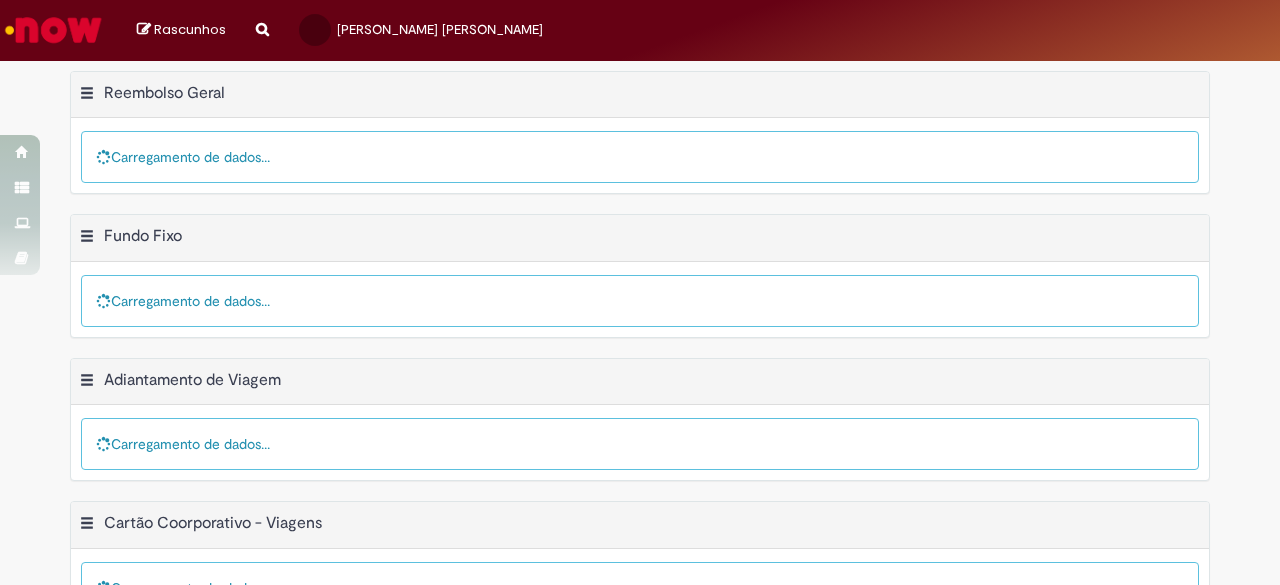 scroll, scrollTop: 0, scrollLeft: 0, axis: both 